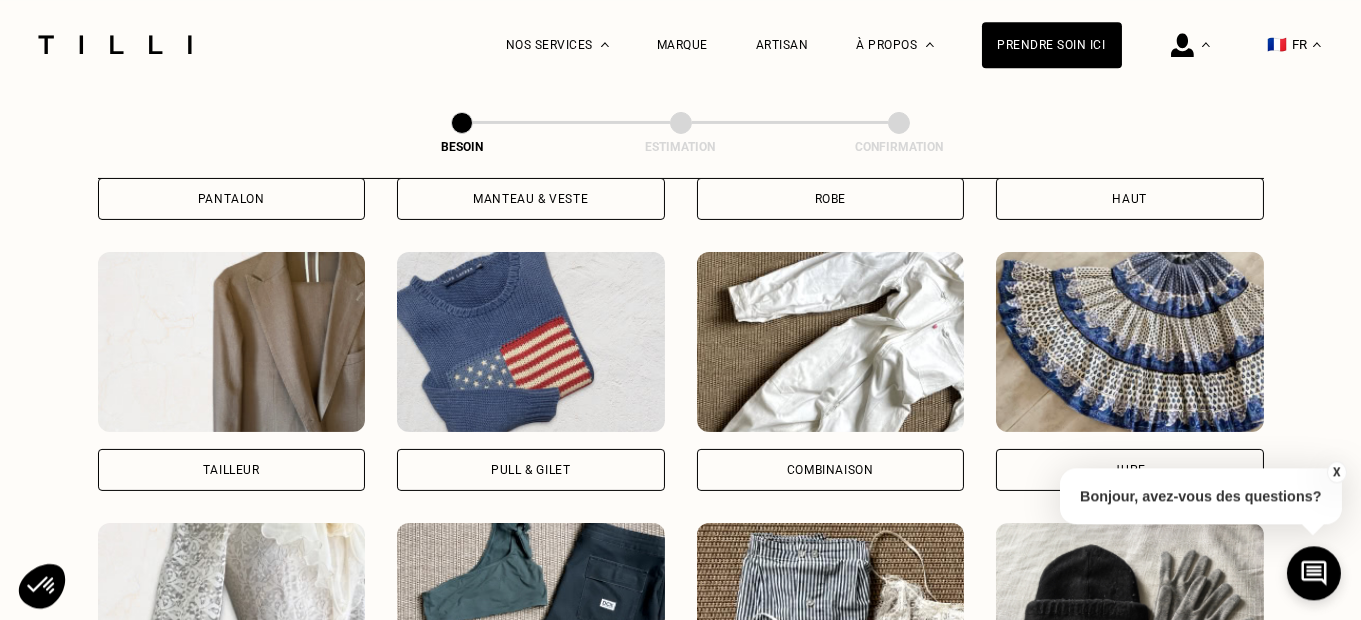 scroll, scrollTop: 1179, scrollLeft: 0, axis: vertical 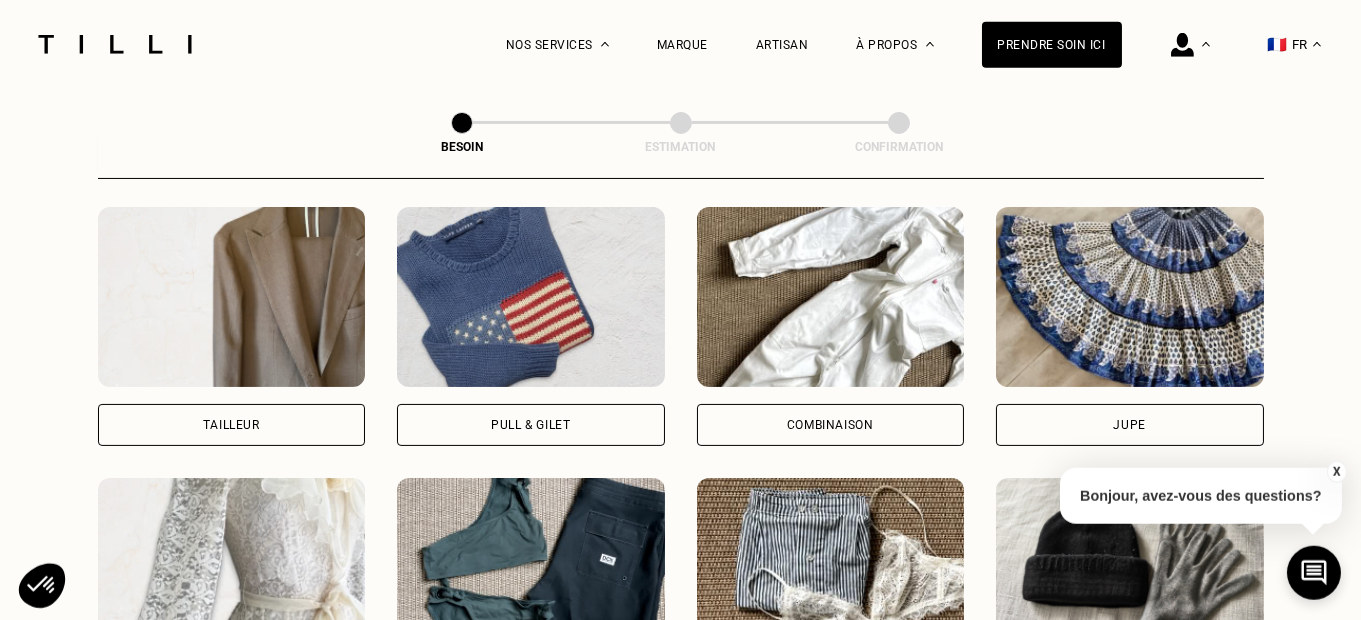 click on "Jupe" at bounding box center (1130, 425) 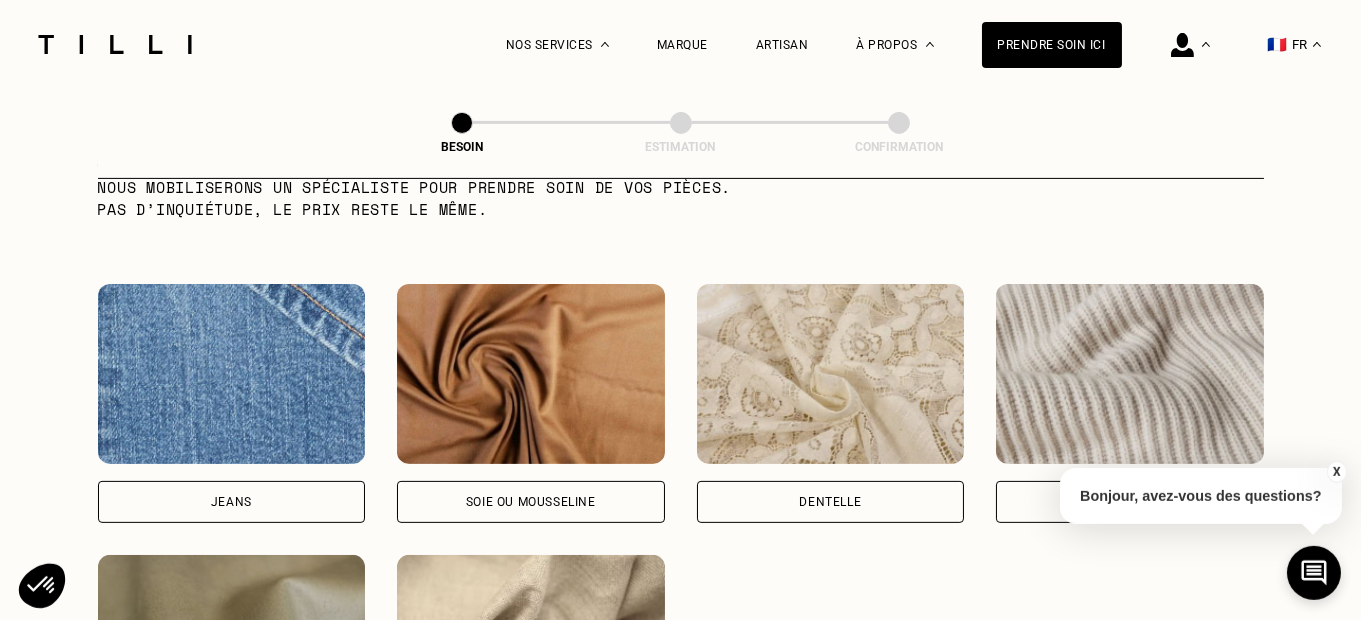 scroll, scrollTop: 2055, scrollLeft: 0, axis: vertical 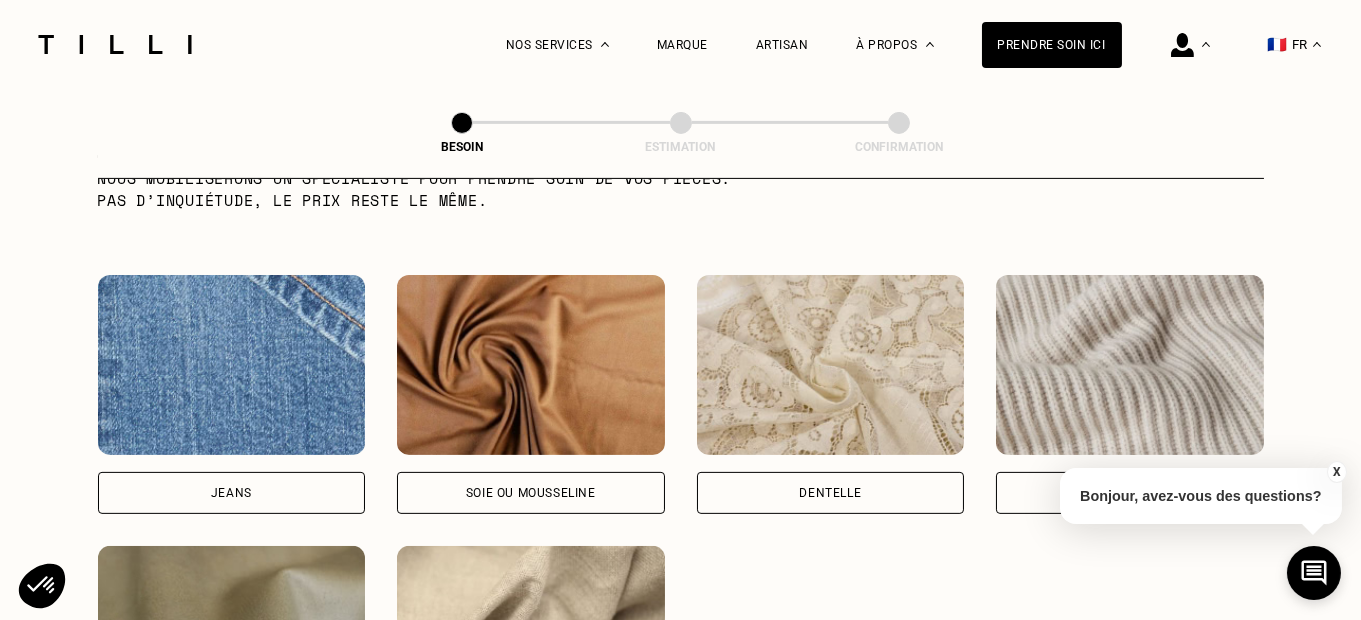 click on "Soie ou mousseline" at bounding box center [531, 493] 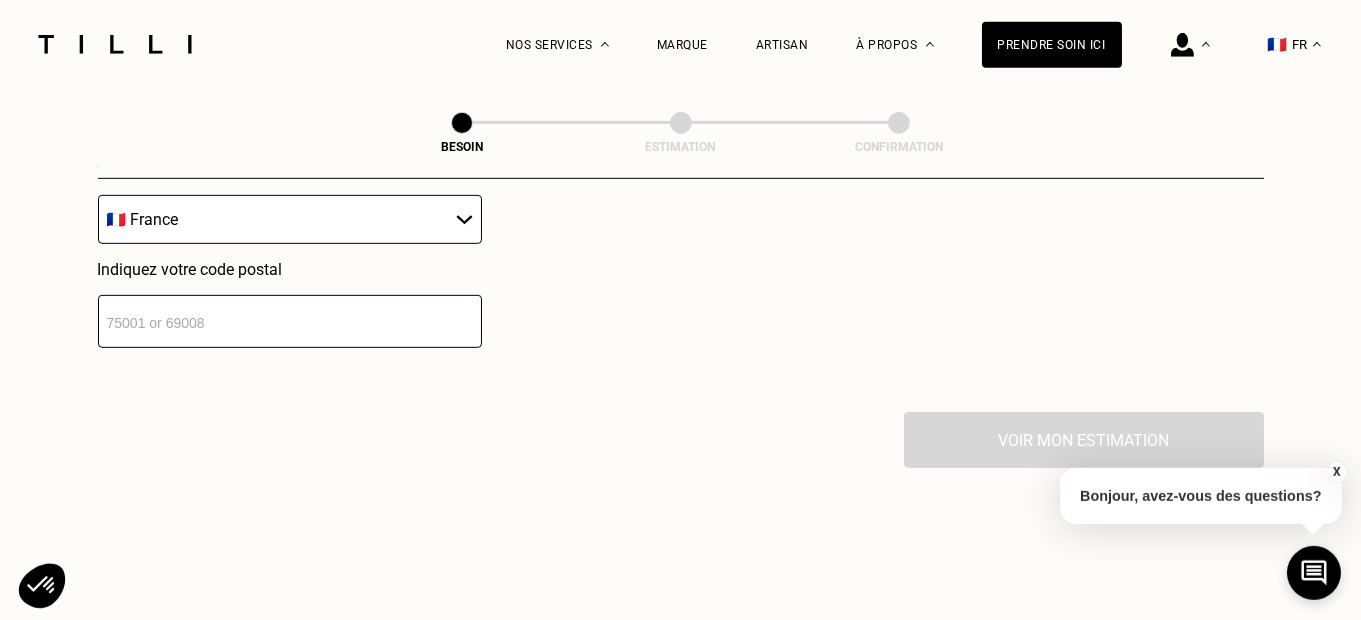 scroll, scrollTop: 3001, scrollLeft: 0, axis: vertical 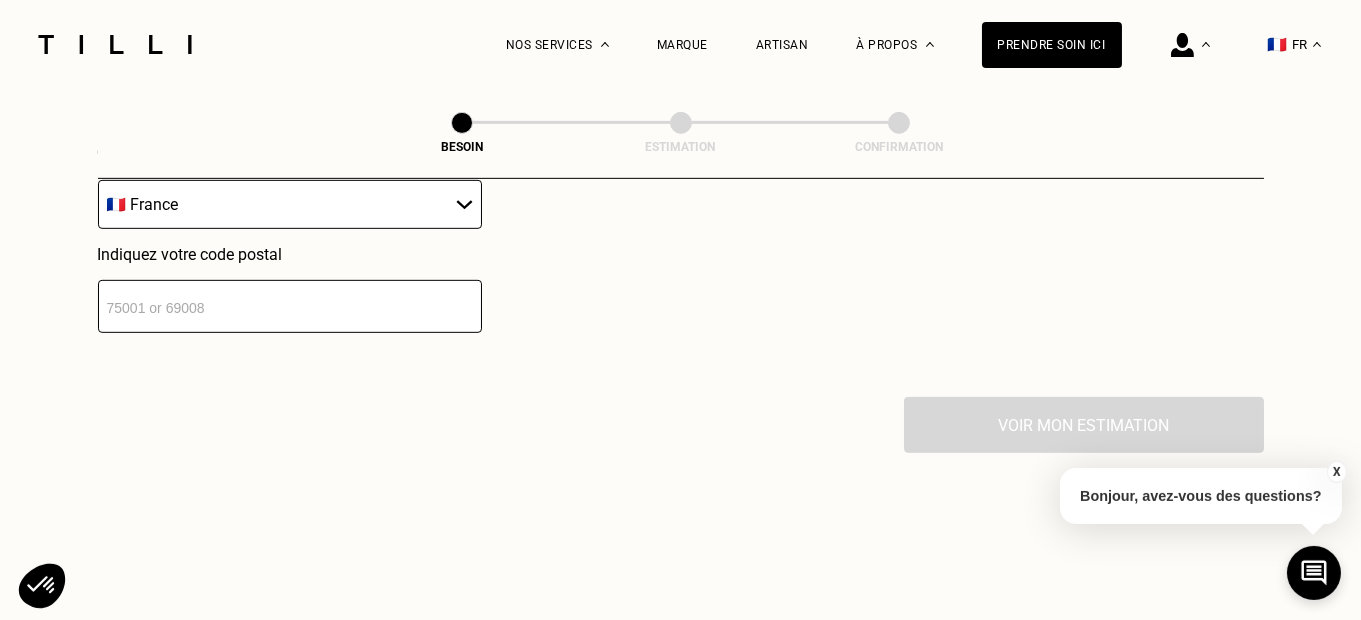 click at bounding box center (290, 306) 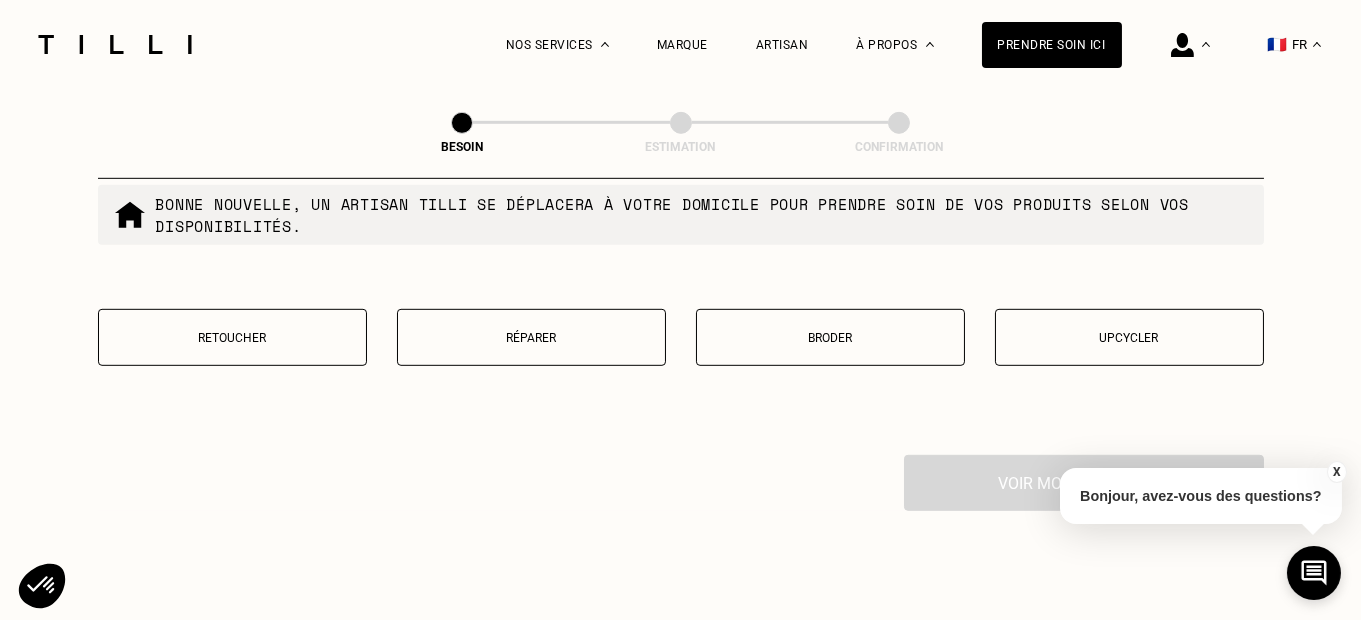 scroll, scrollTop: 3498, scrollLeft: 0, axis: vertical 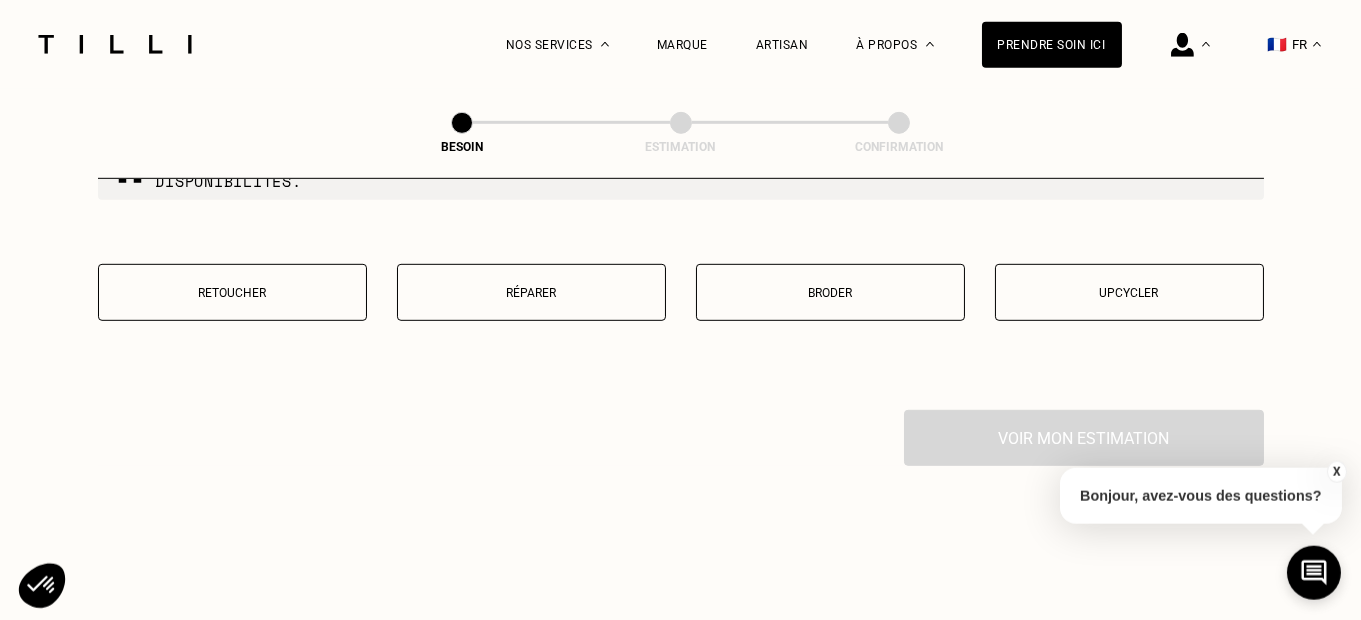 type on "[POSTAL_CODE]" 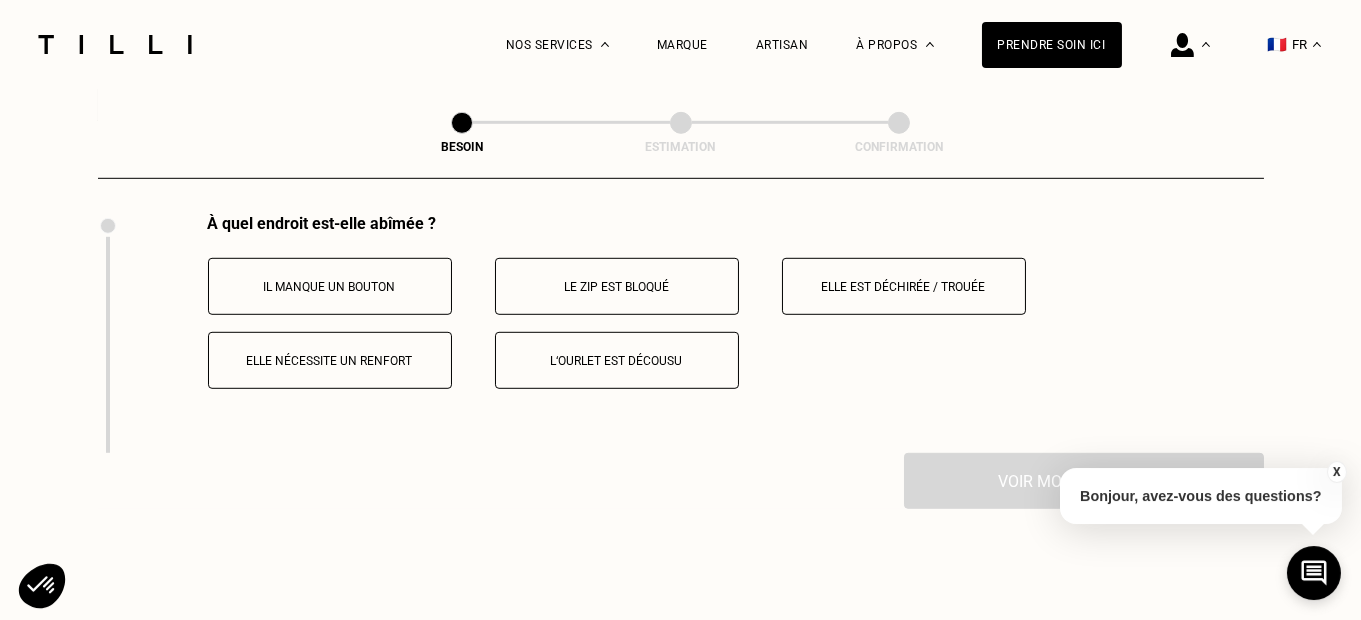 scroll, scrollTop: 3695, scrollLeft: 0, axis: vertical 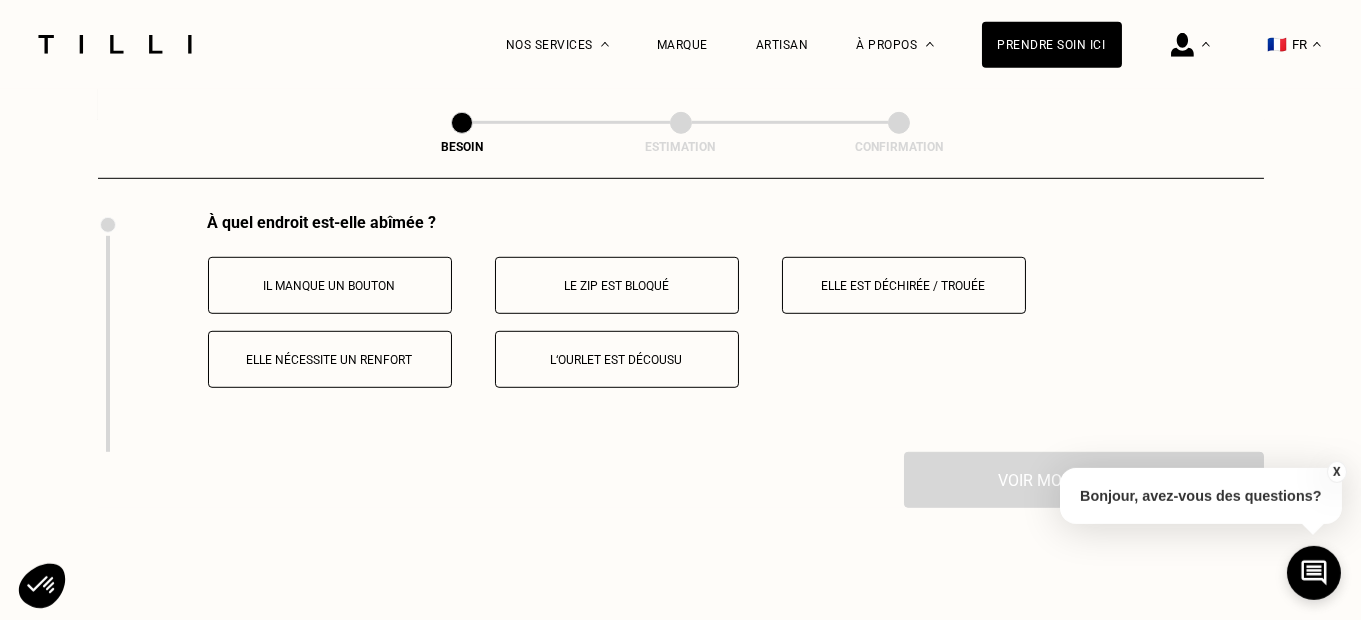 click on "L‘ourlet est décousu" at bounding box center (617, 360) 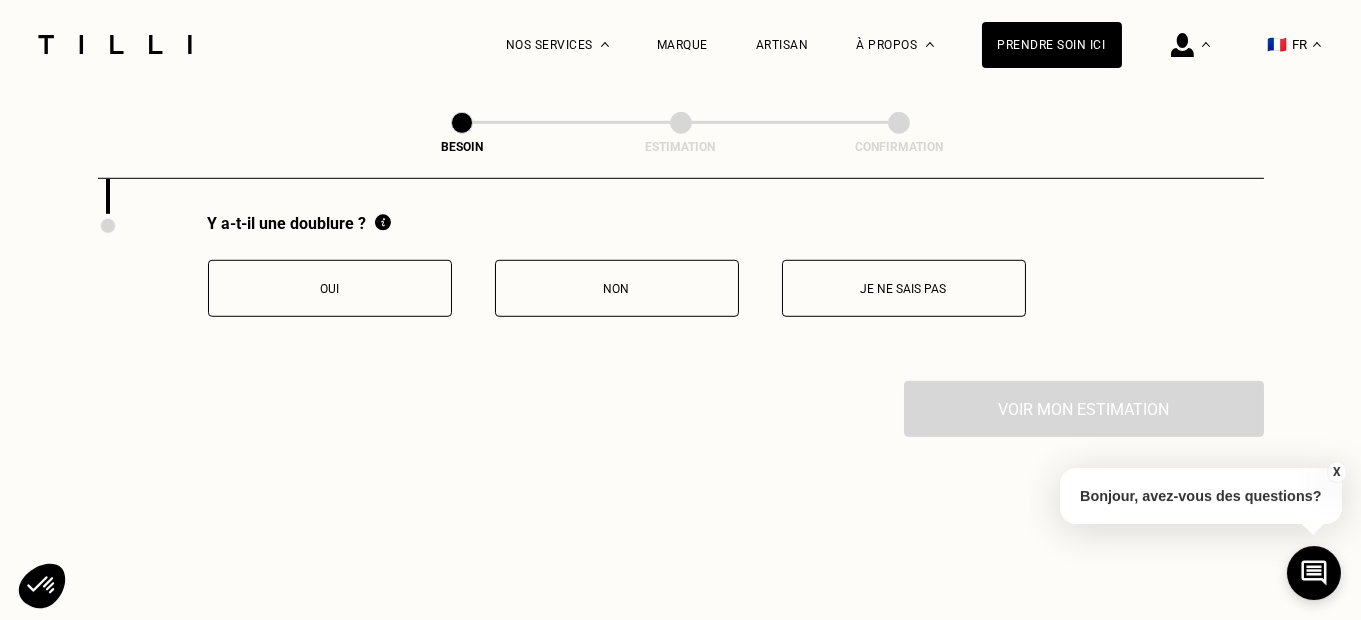scroll, scrollTop: 3934, scrollLeft: 0, axis: vertical 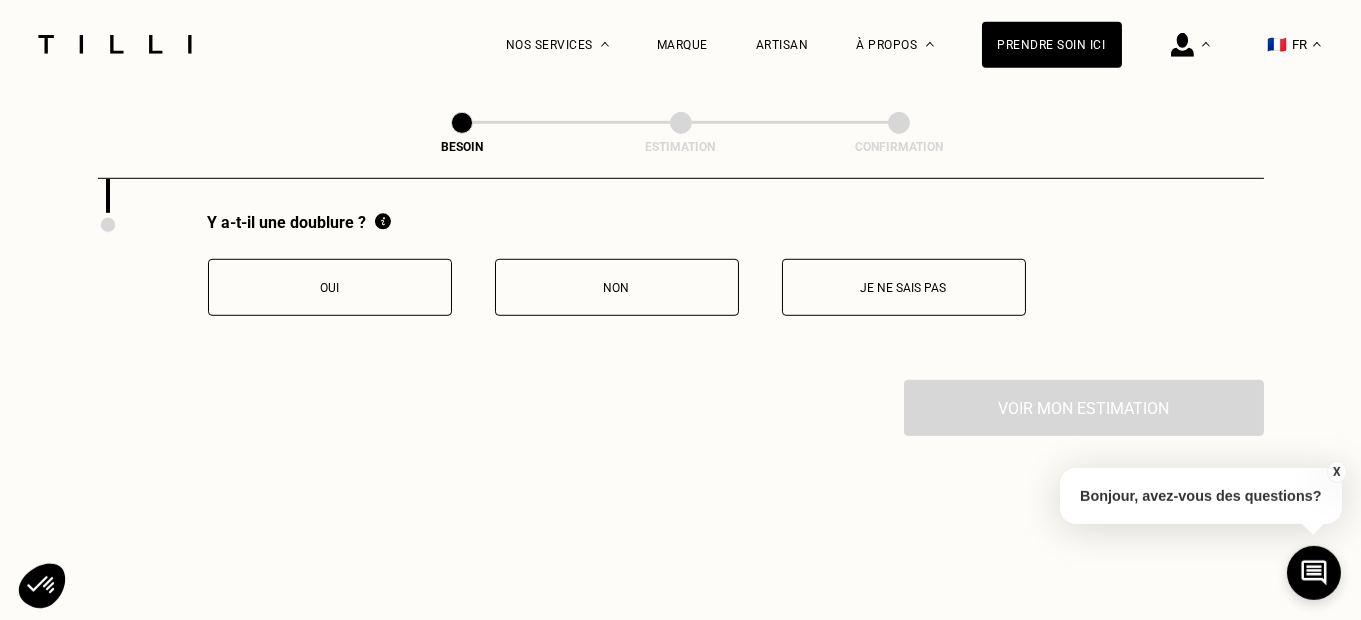 click on "Non" at bounding box center (617, 288) 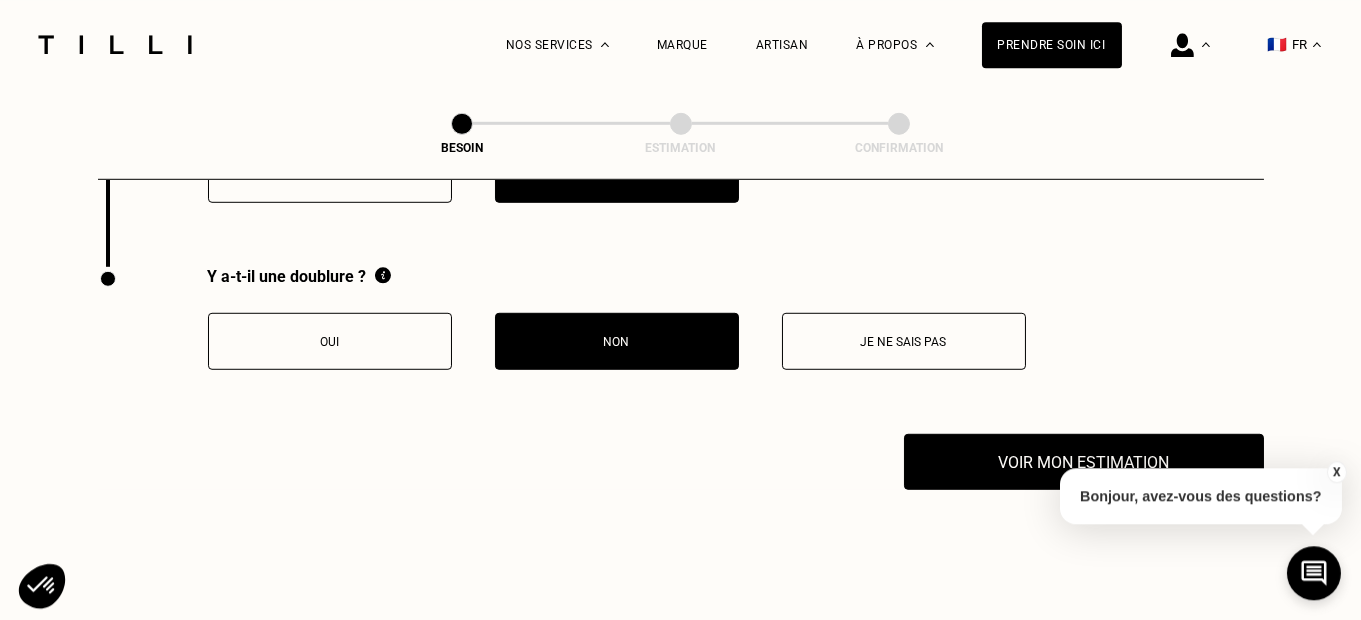 scroll, scrollTop: 4039, scrollLeft: 0, axis: vertical 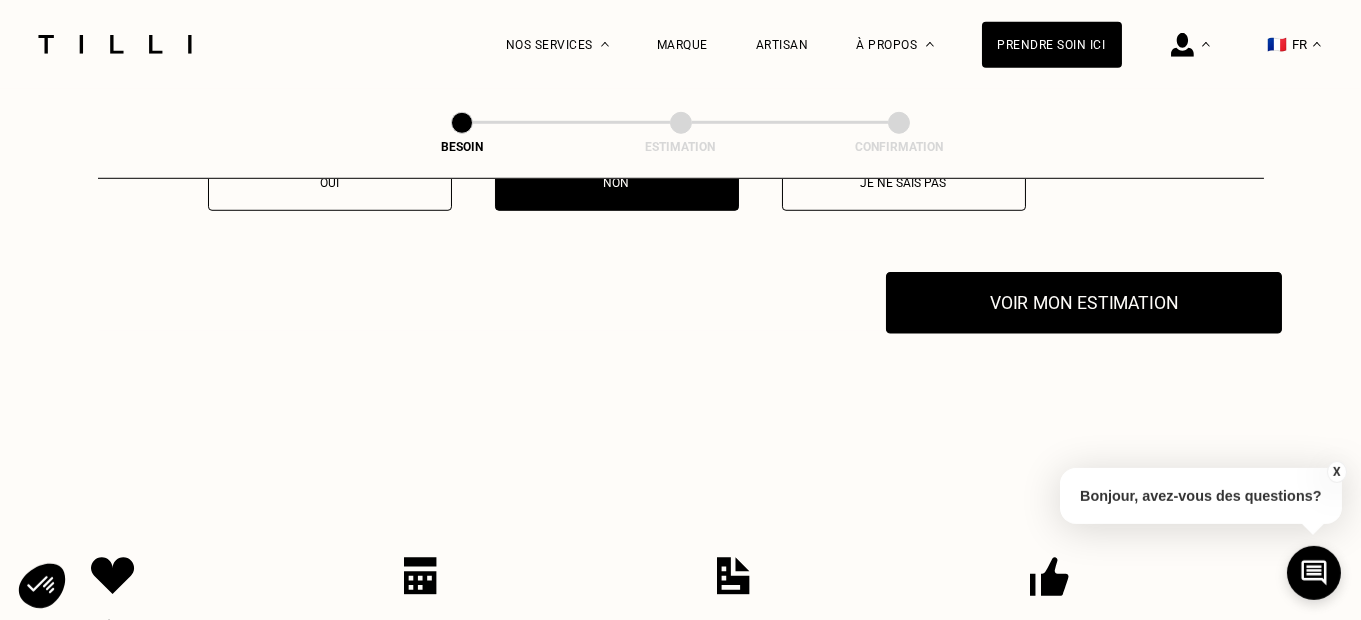 click on "Voir mon estimation" at bounding box center [1084, 303] 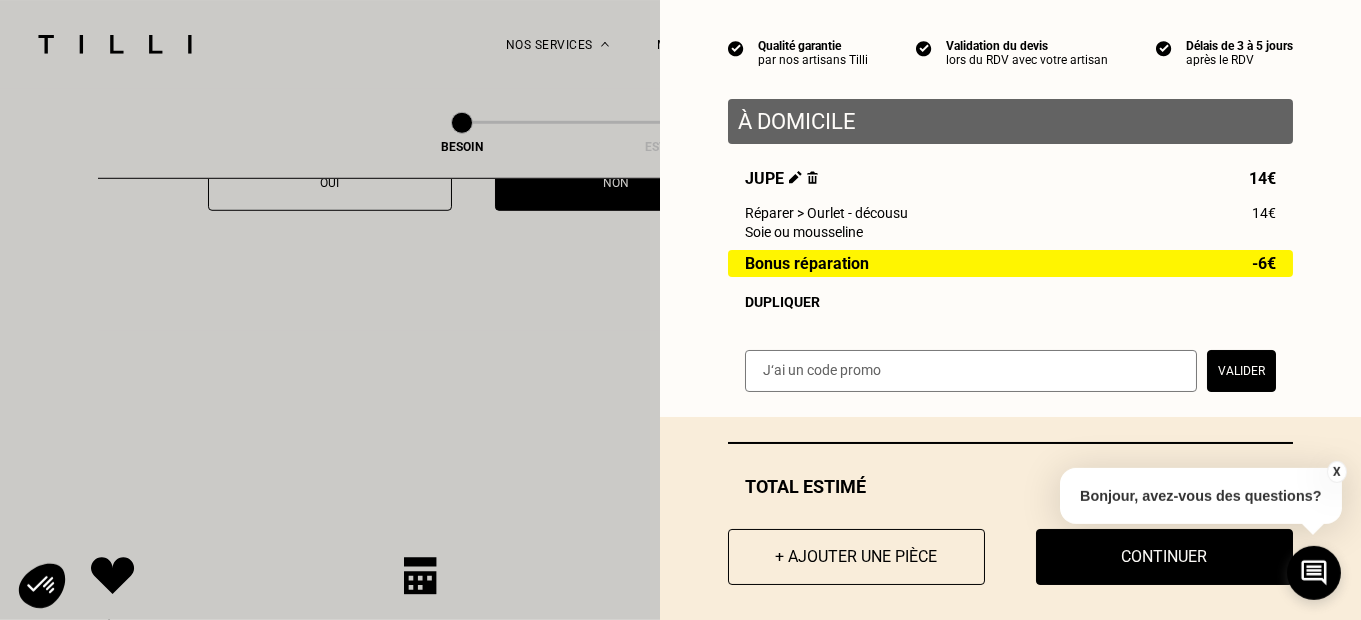 scroll, scrollTop: 192, scrollLeft: 0, axis: vertical 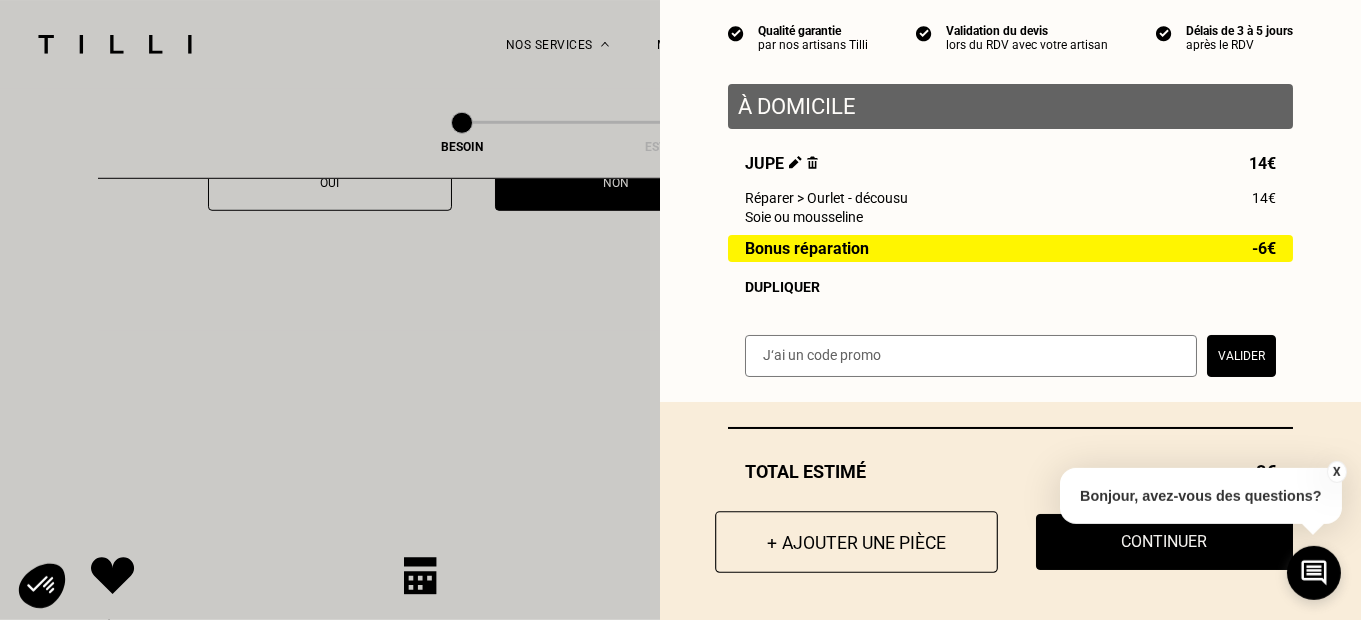 click on "+ Ajouter une pièce" at bounding box center [856, 542] 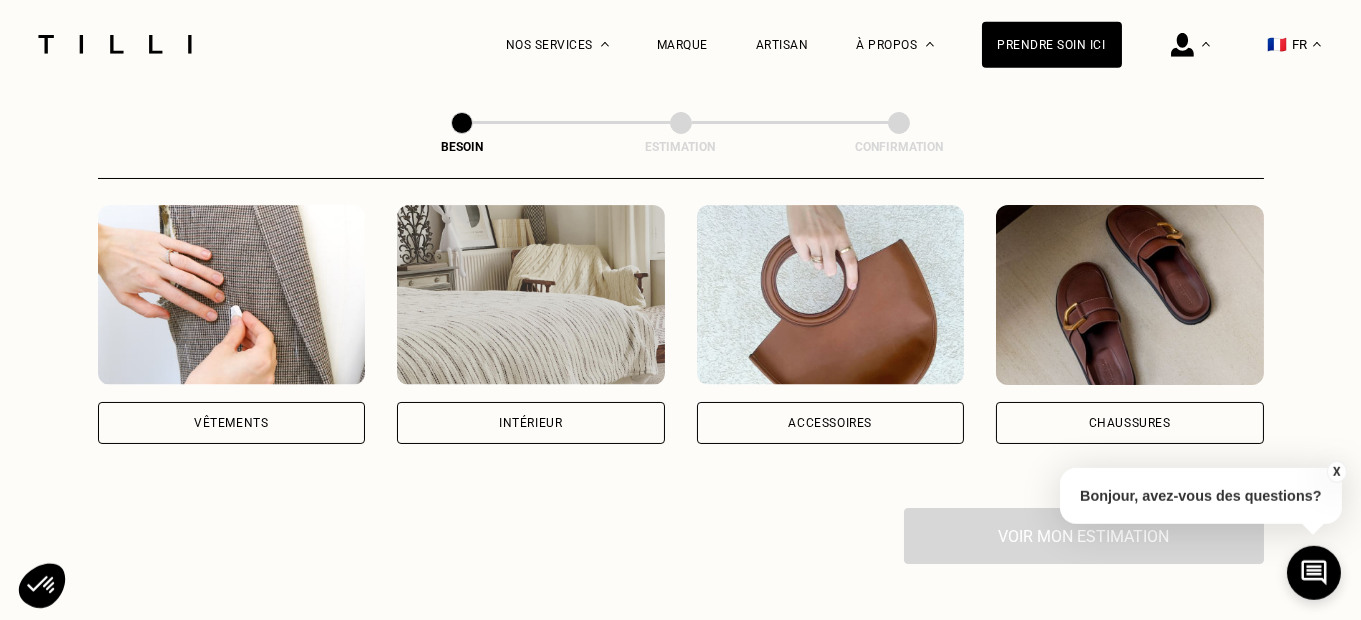 scroll, scrollTop: 422, scrollLeft: 0, axis: vertical 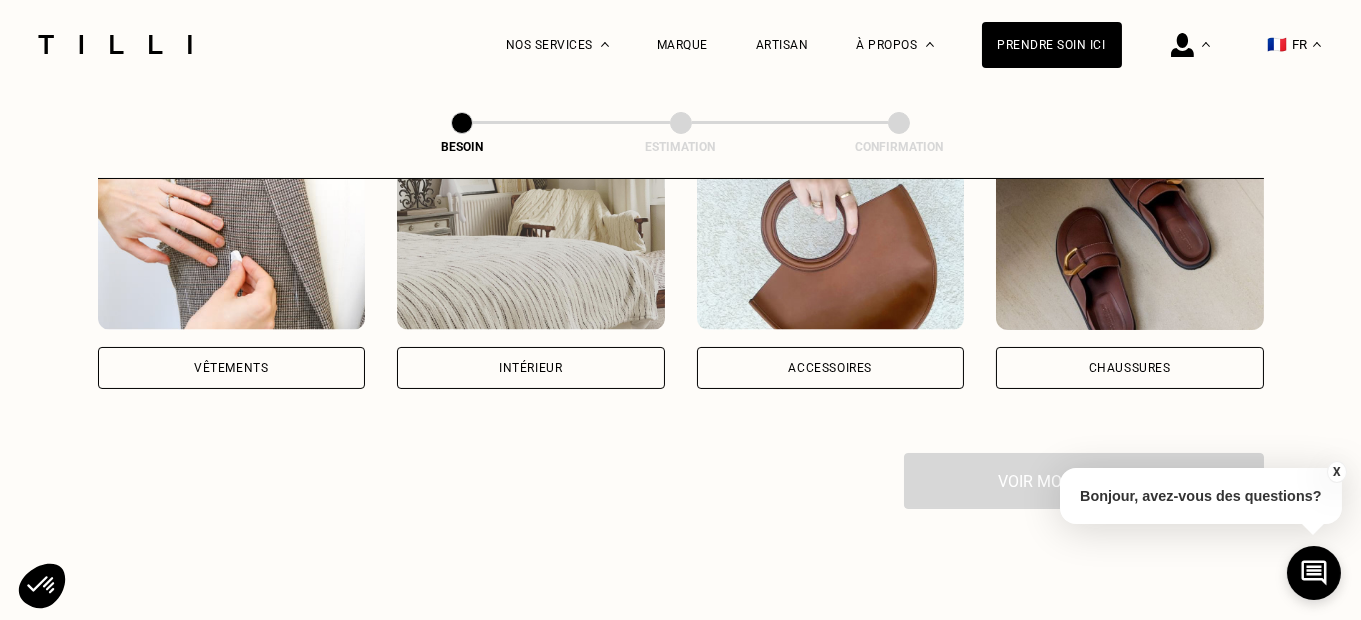 click on "Vêtements" at bounding box center [232, 368] 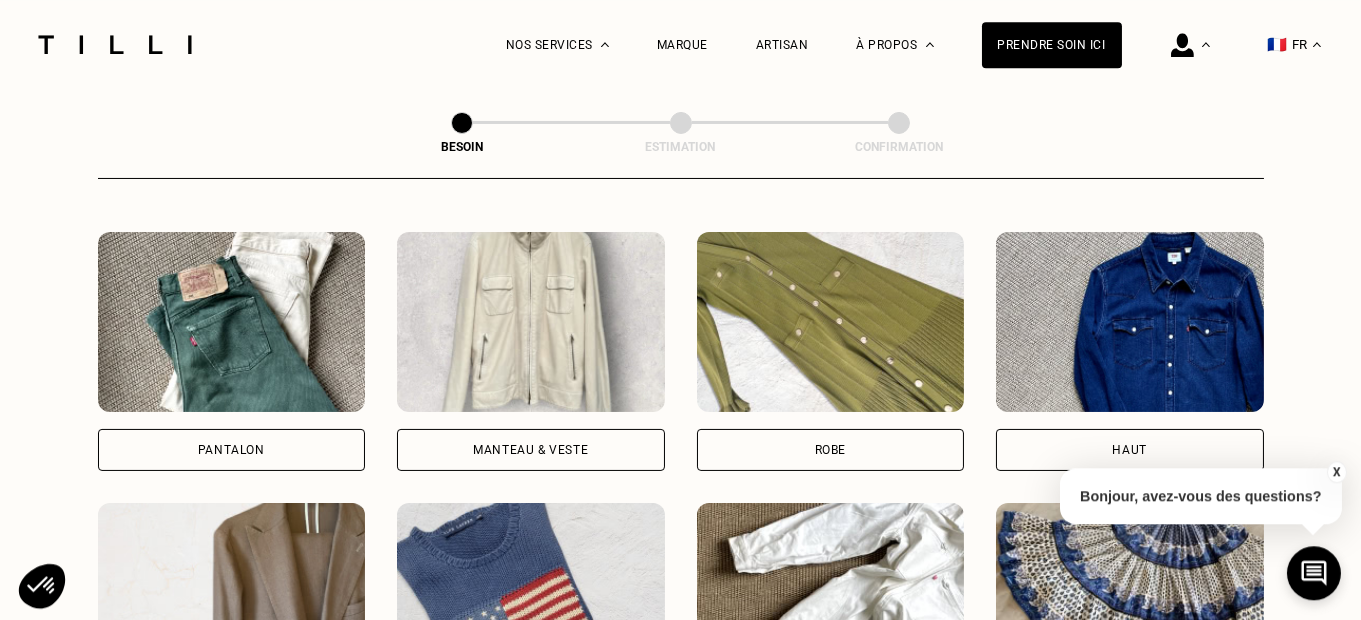 scroll, scrollTop: 968, scrollLeft: 0, axis: vertical 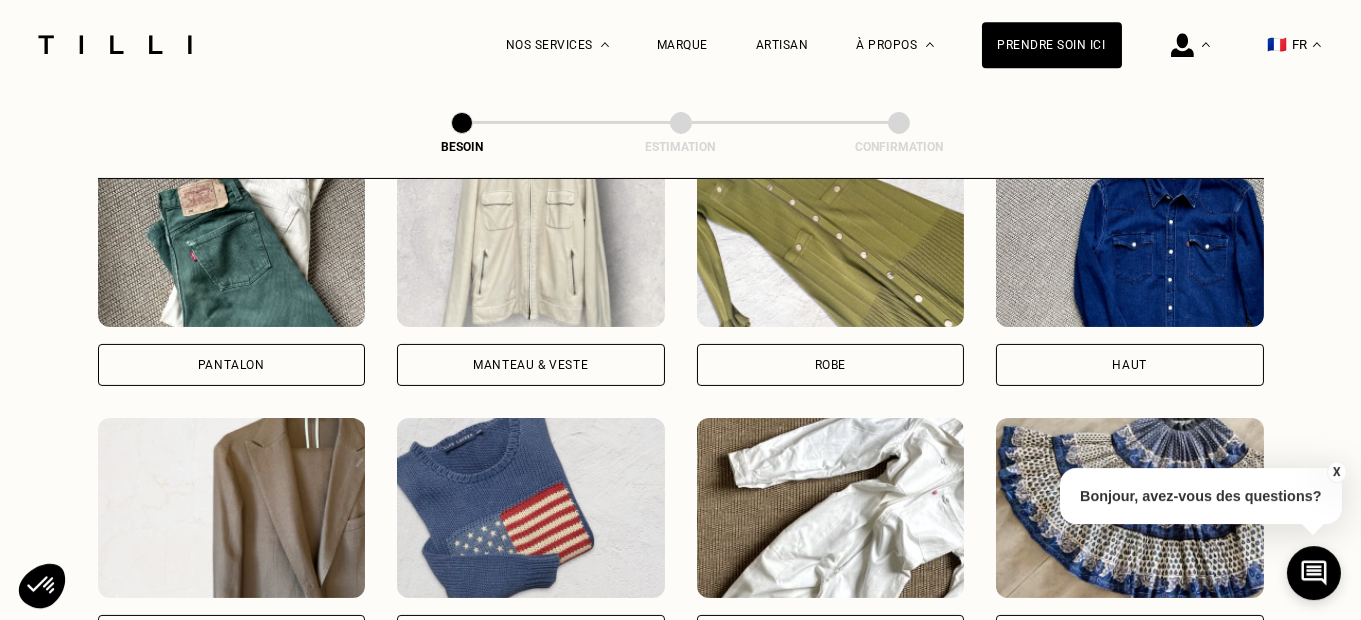 click on "Robe" at bounding box center [831, 365] 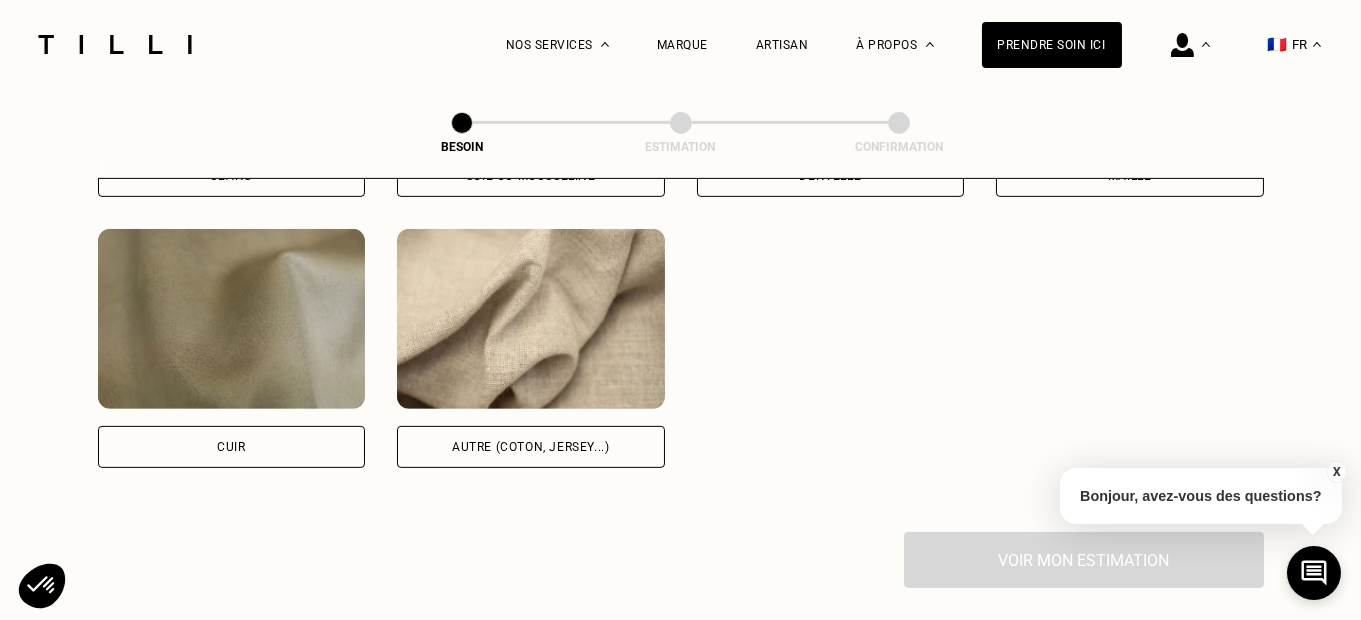 scroll, scrollTop: 2266, scrollLeft: 0, axis: vertical 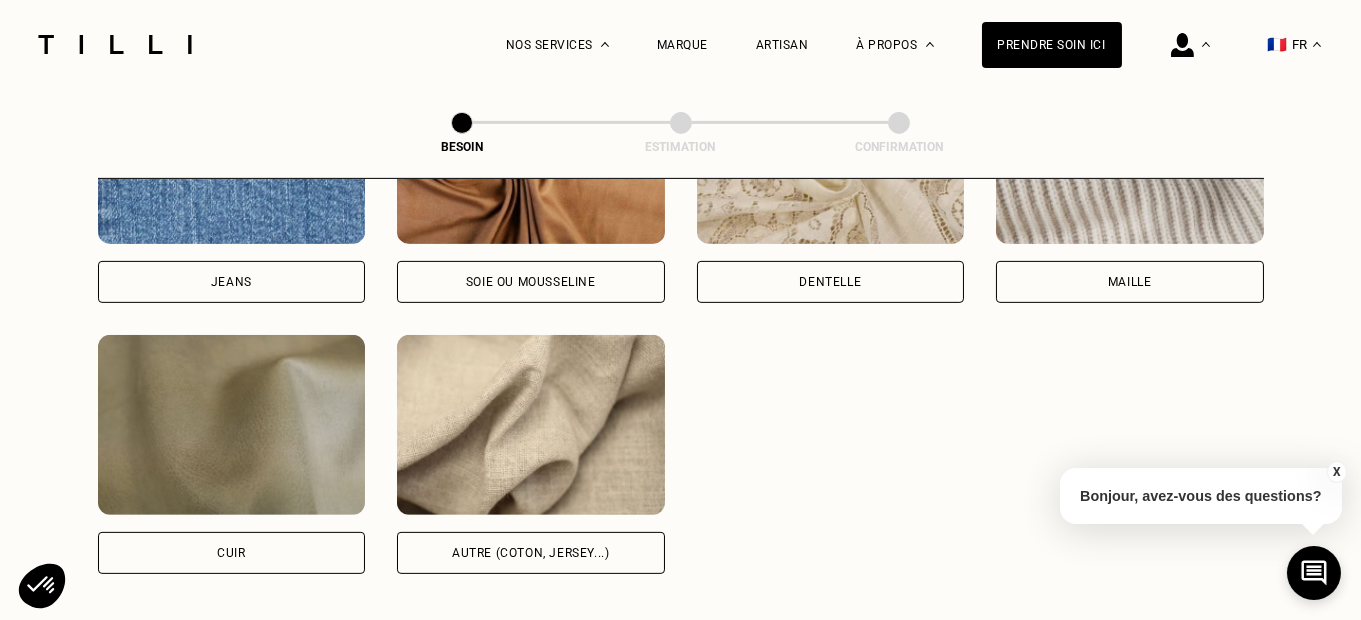 click on "Autre (coton, jersey...)" at bounding box center (531, 553) 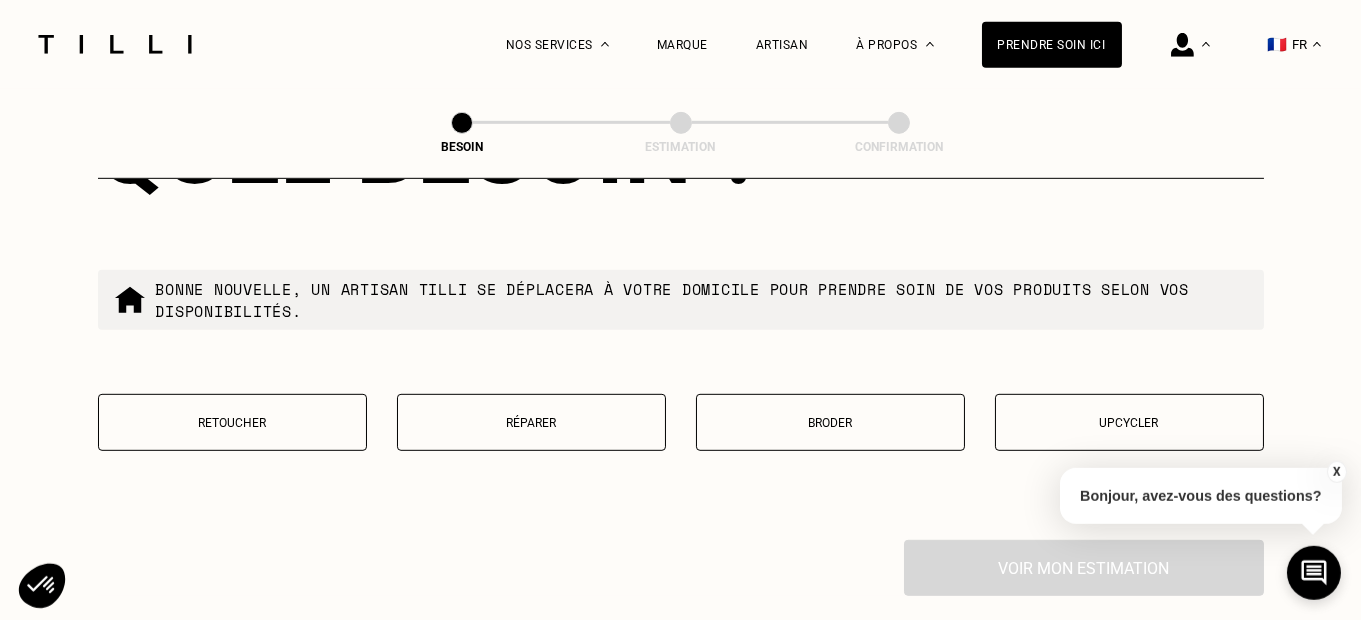 scroll, scrollTop: 3423, scrollLeft: 0, axis: vertical 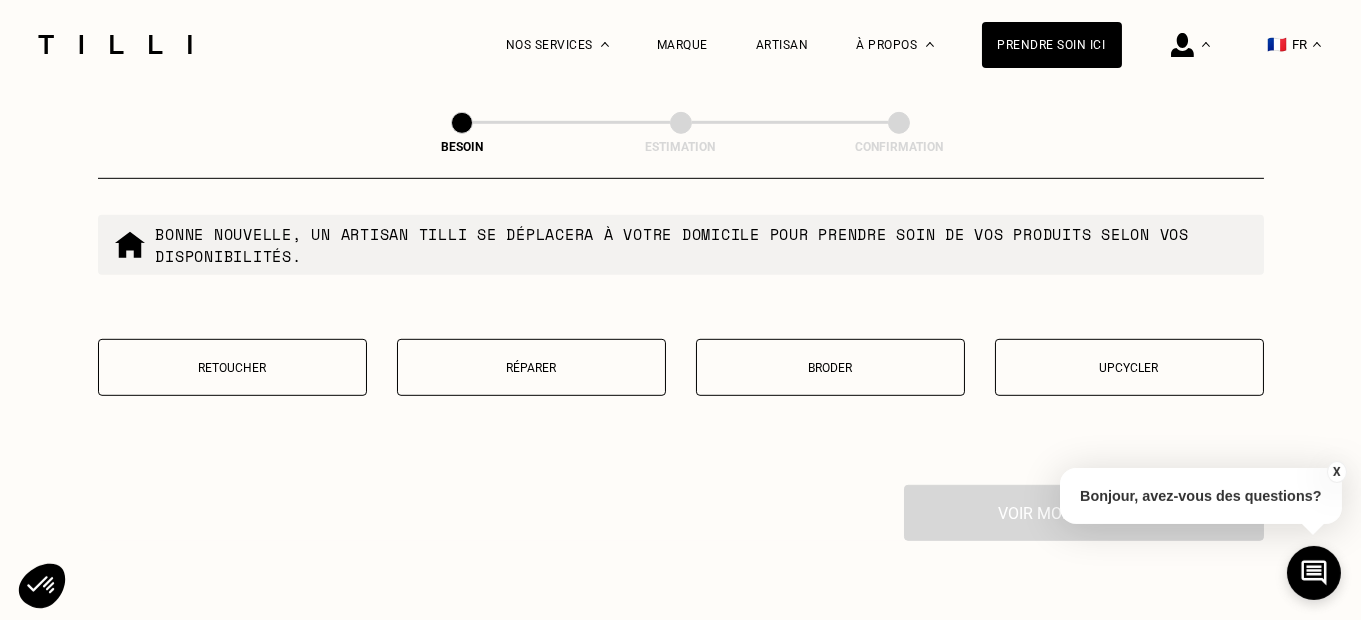 click on "Réparer" at bounding box center [531, 368] 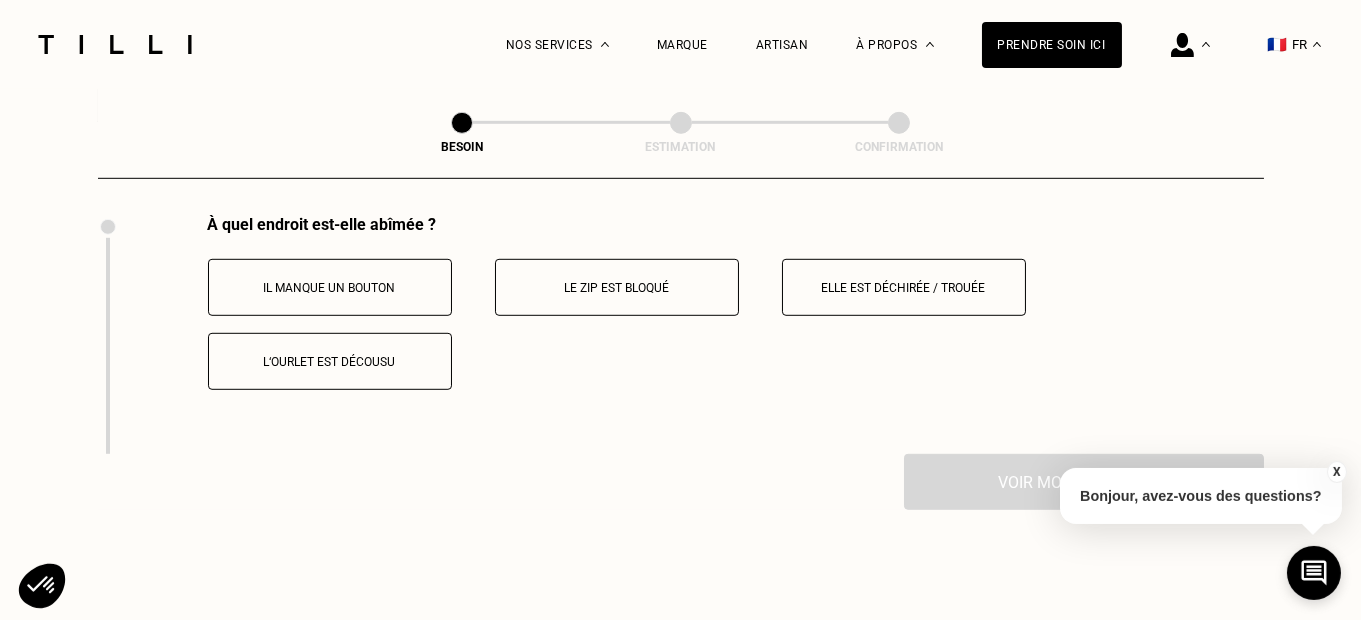 scroll, scrollTop: 3695, scrollLeft: 0, axis: vertical 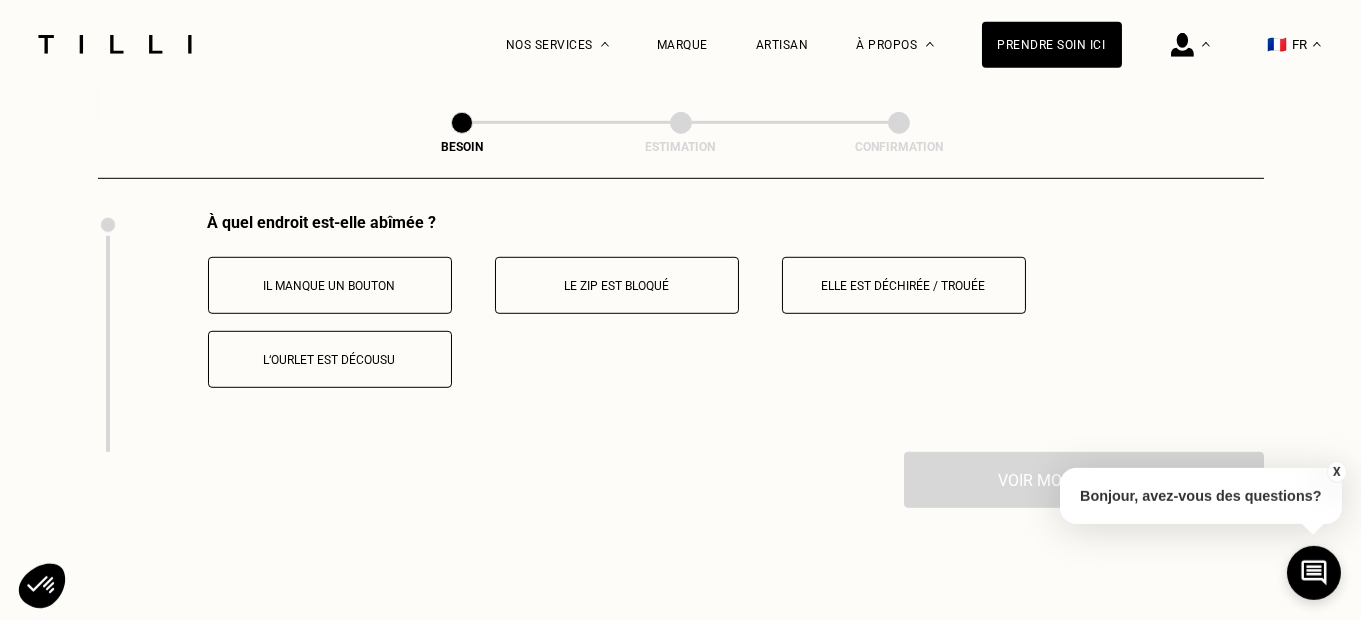 click on "Elle est déchirée / trouée" at bounding box center [904, 285] 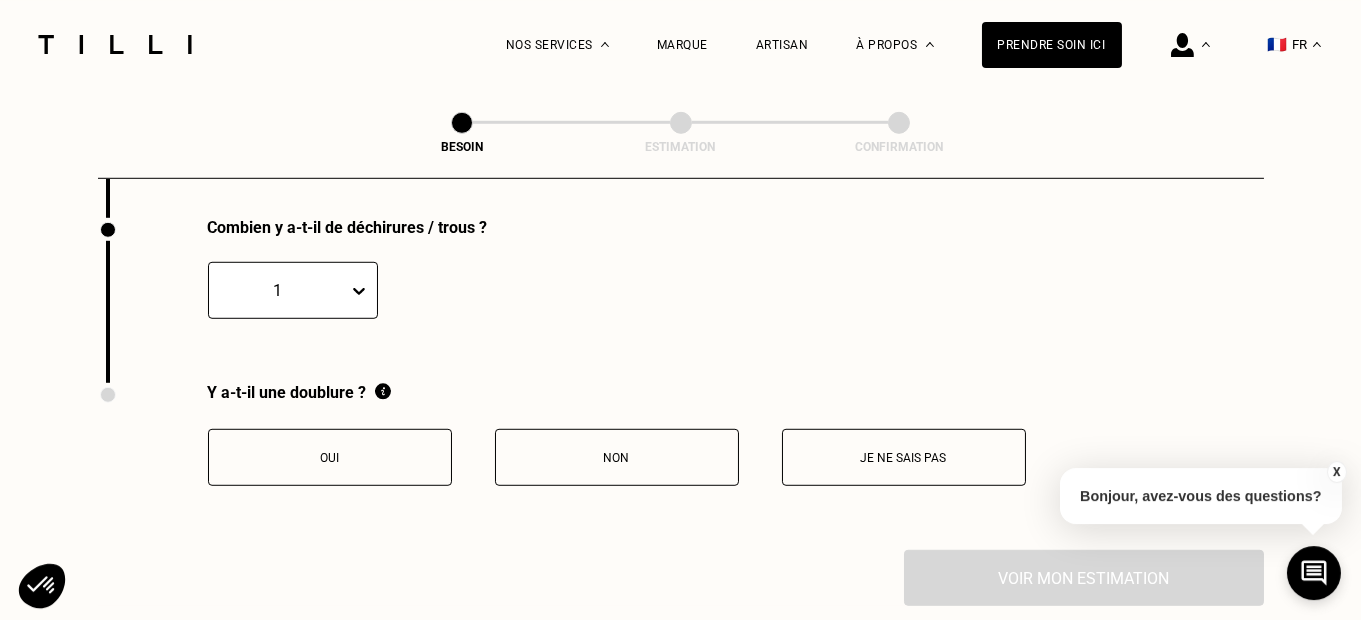 scroll, scrollTop: 3934, scrollLeft: 0, axis: vertical 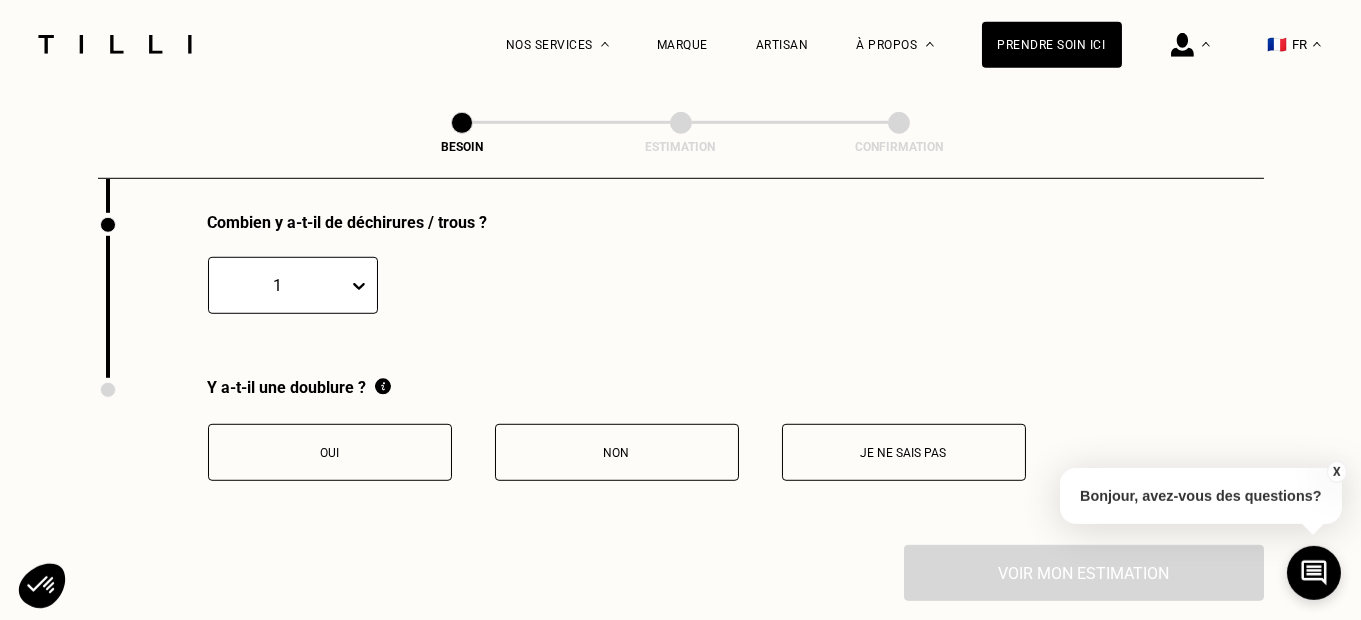 click on "Non" at bounding box center (617, 452) 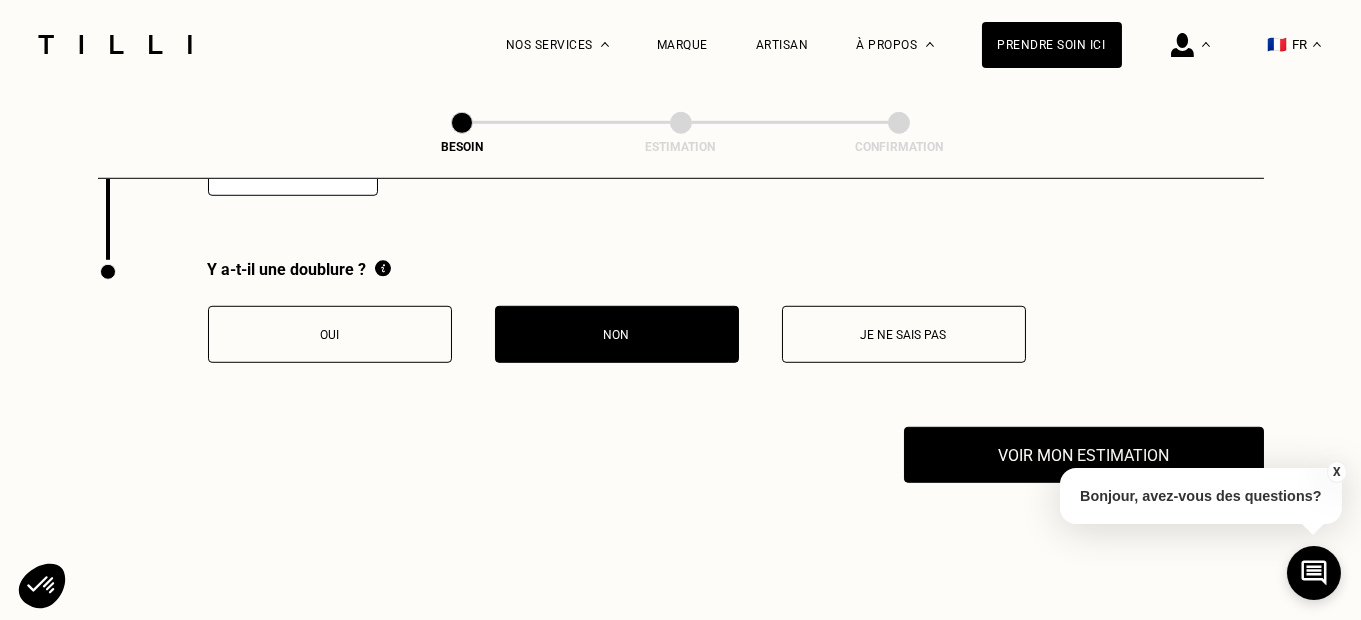 scroll, scrollTop: 4251, scrollLeft: 0, axis: vertical 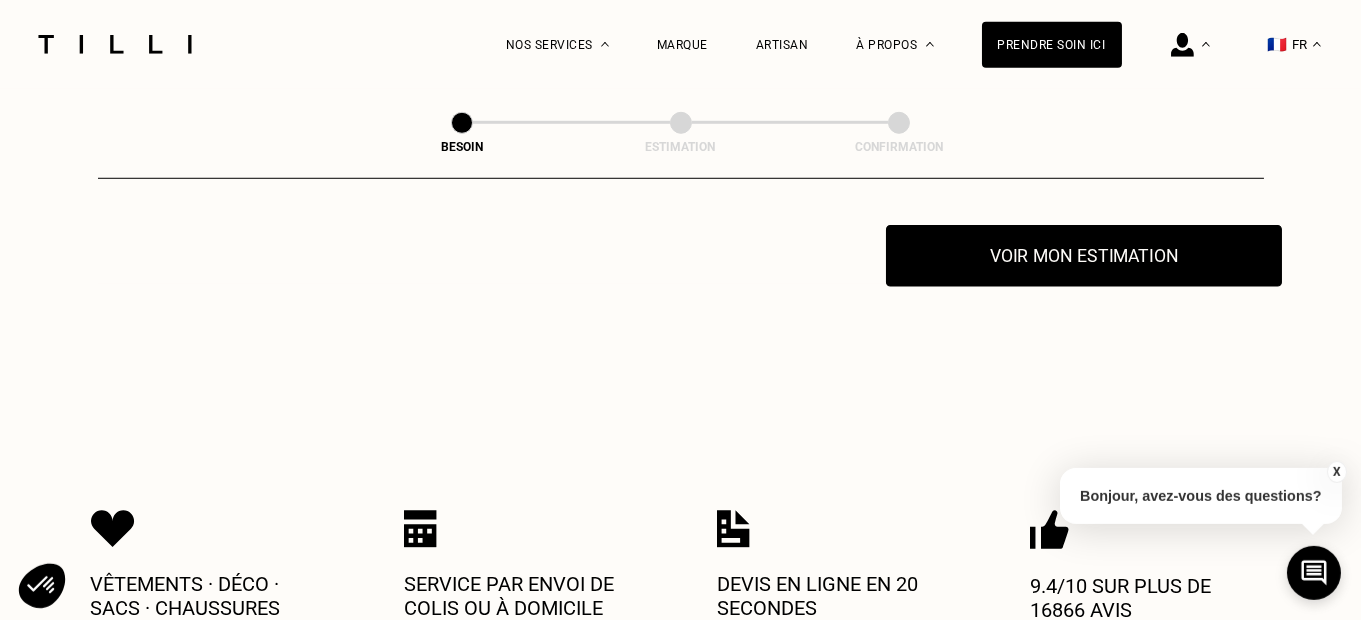 click on "Voir mon estimation" at bounding box center [1084, 256] 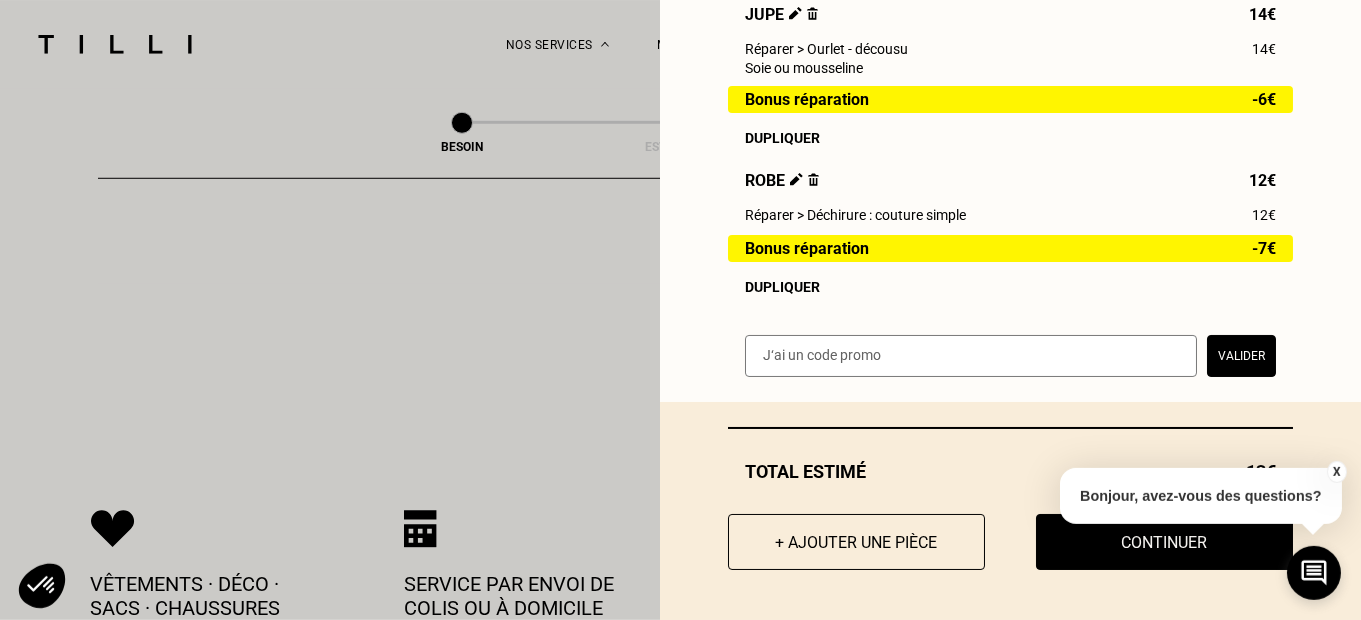 scroll, scrollTop: 216, scrollLeft: 0, axis: vertical 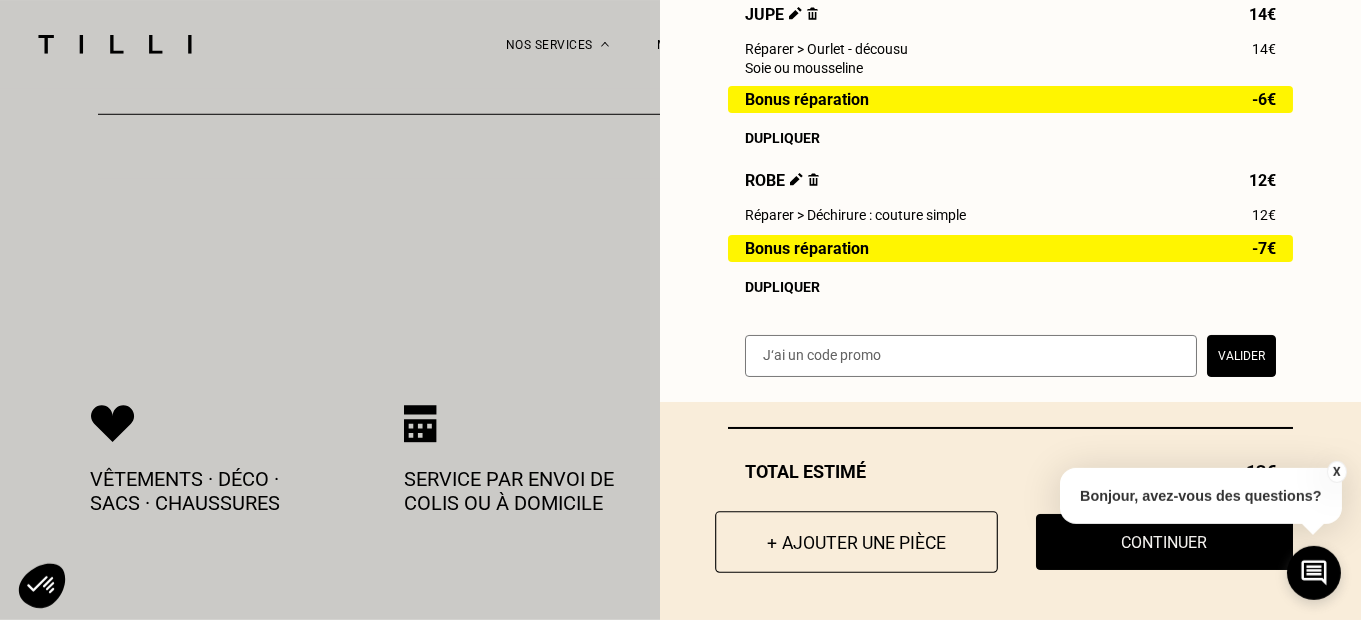 click on "+ Ajouter une pièce" at bounding box center (856, 542) 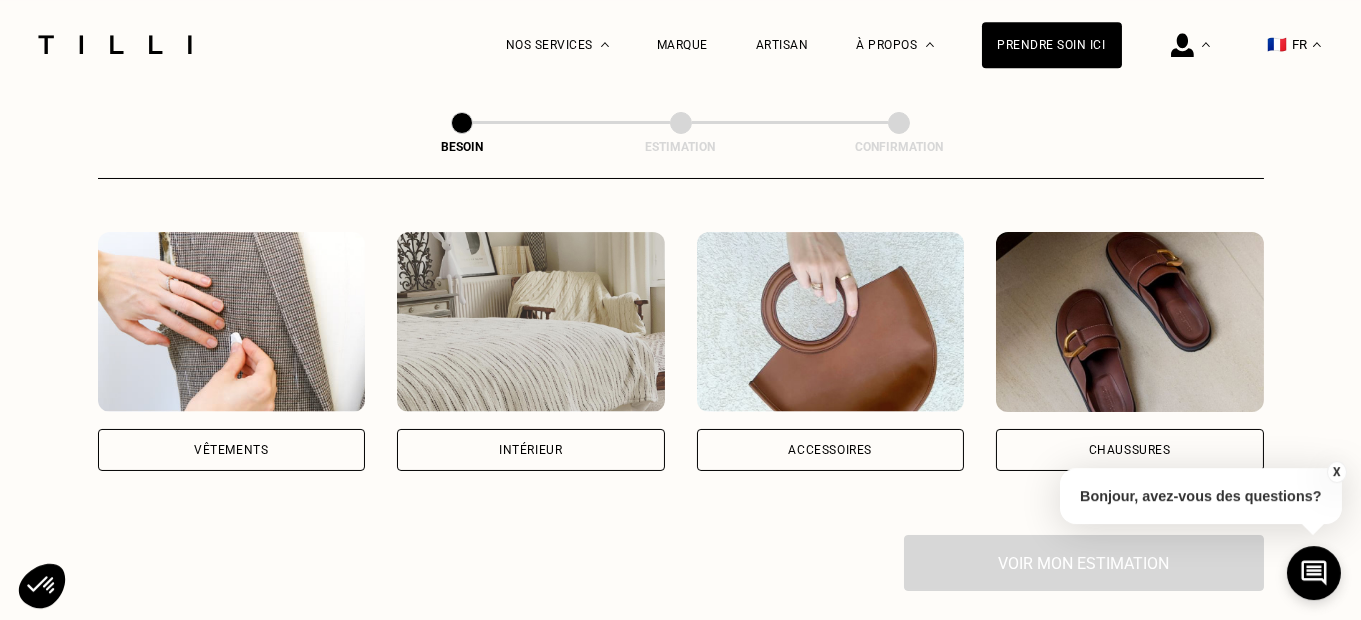 scroll, scrollTop: 422, scrollLeft: 0, axis: vertical 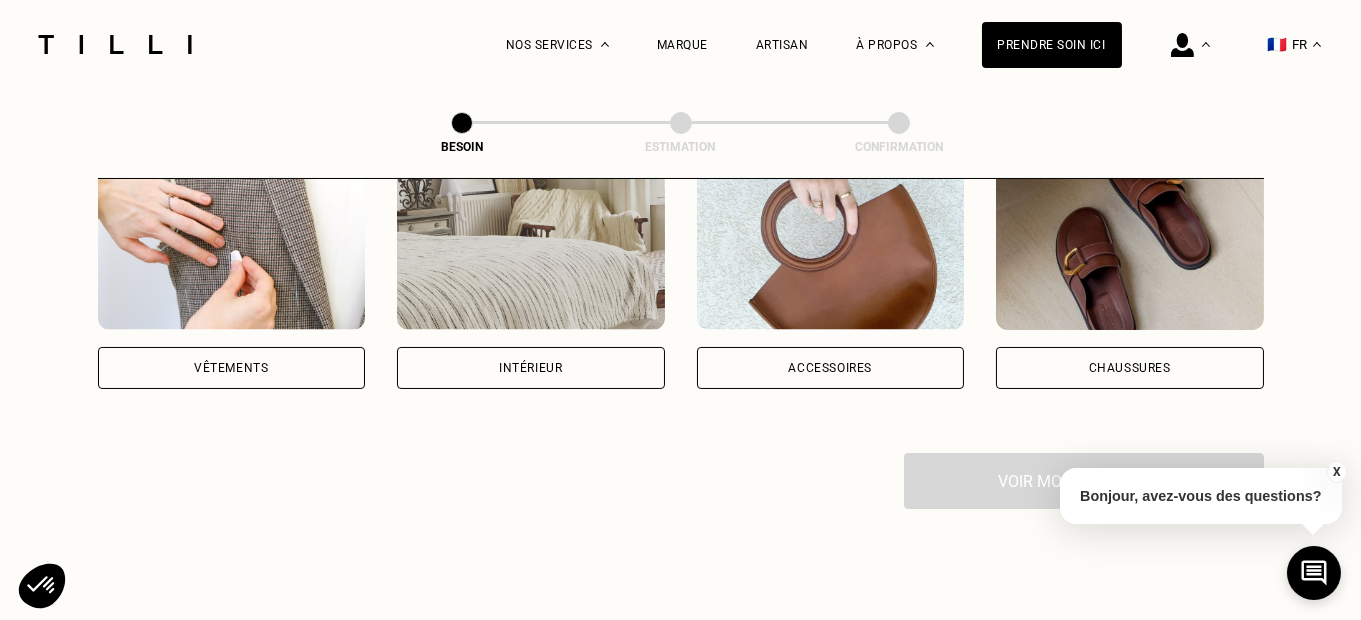 click on "Vêtements" at bounding box center (232, 368) 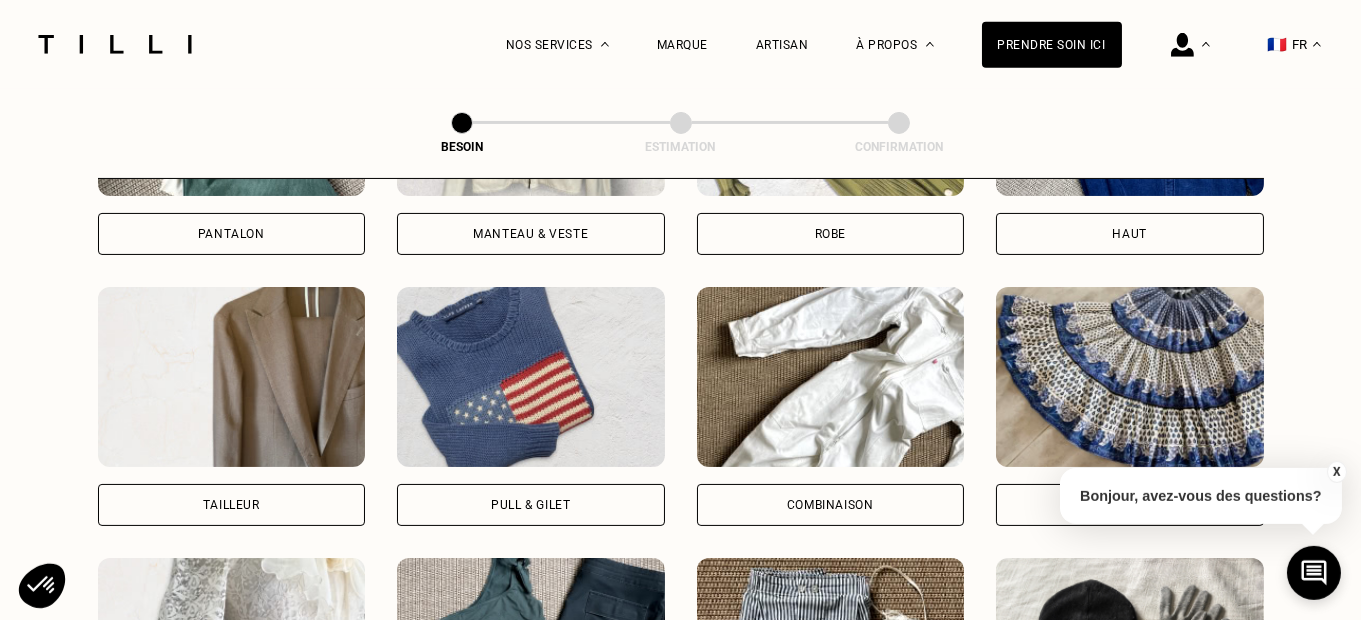 scroll, scrollTop: 1151, scrollLeft: 0, axis: vertical 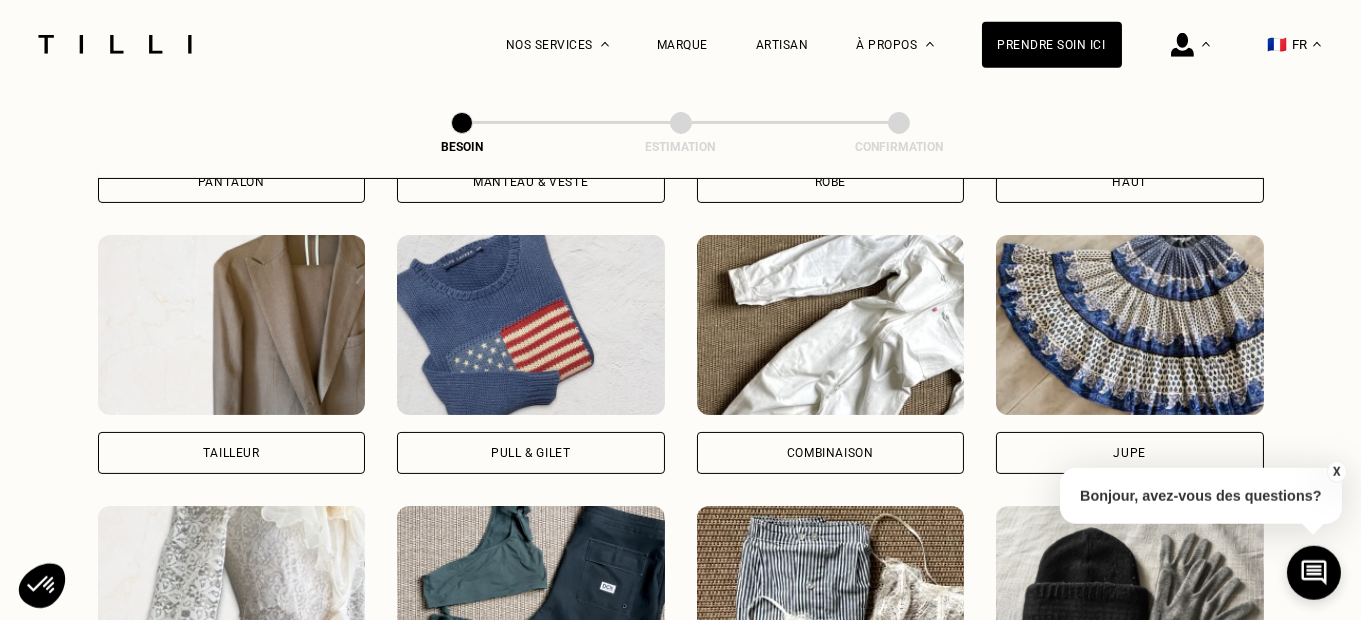 click at bounding box center [531, 325] 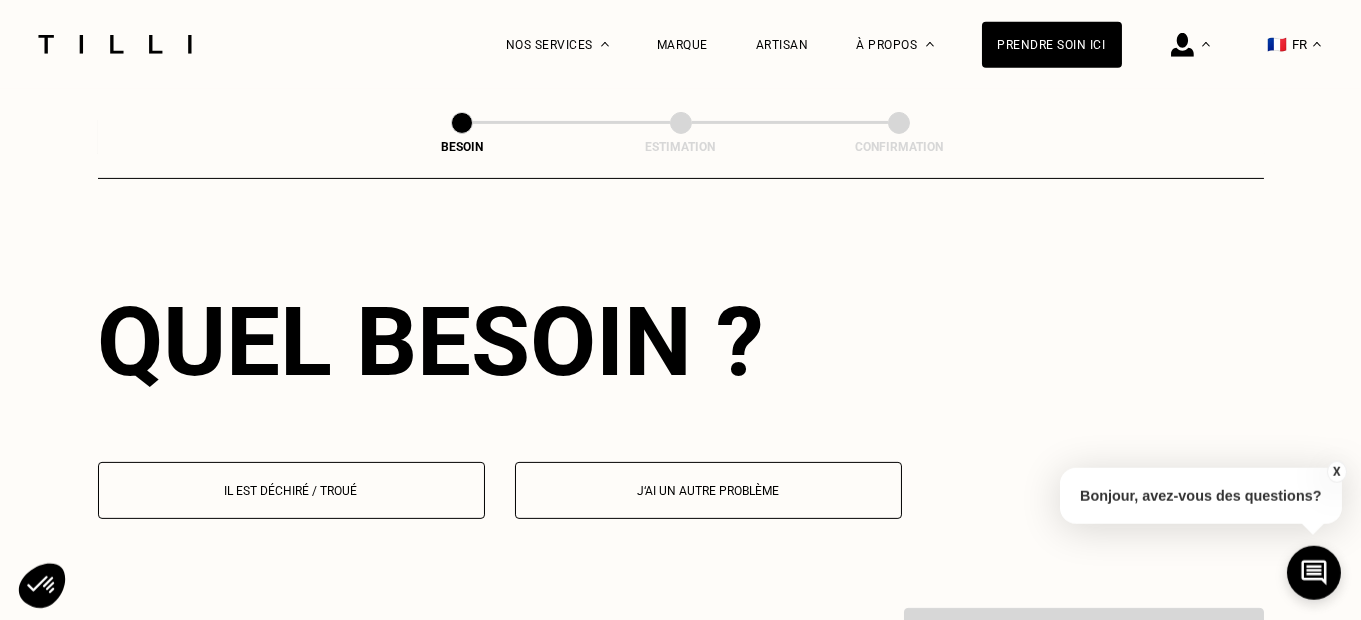scroll, scrollTop: 1738, scrollLeft: 0, axis: vertical 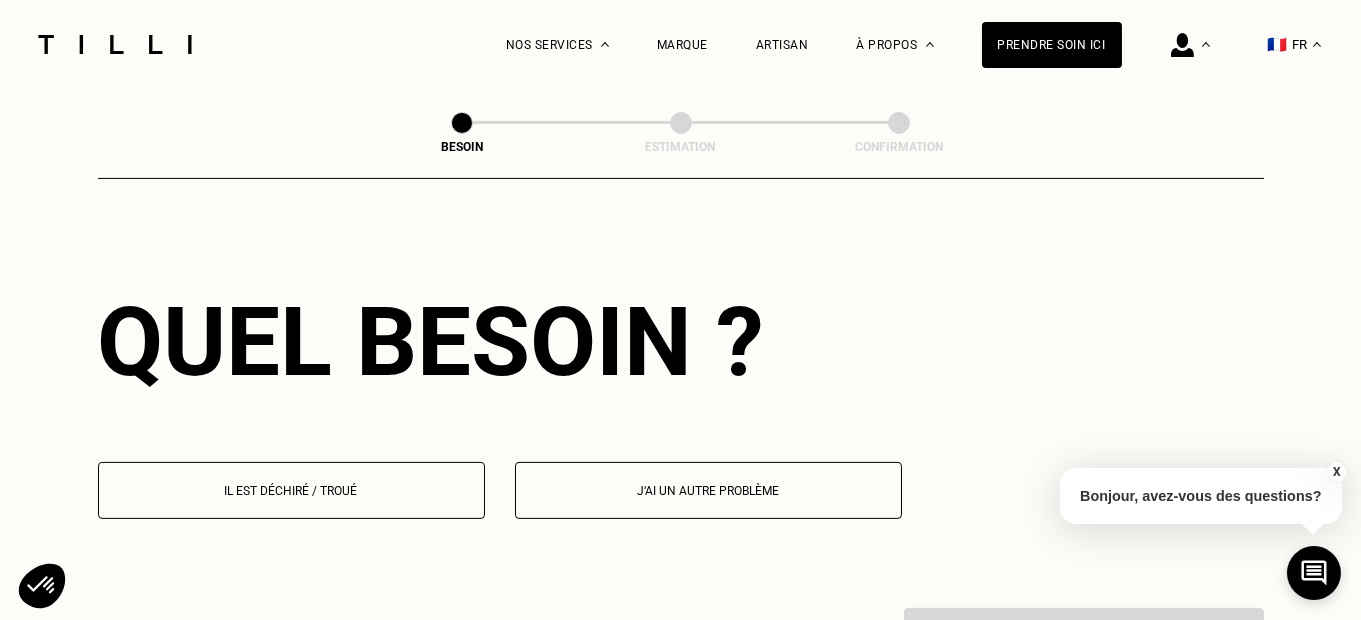 click on "Il est déchiré / troué" at bounding box center (291, 490) 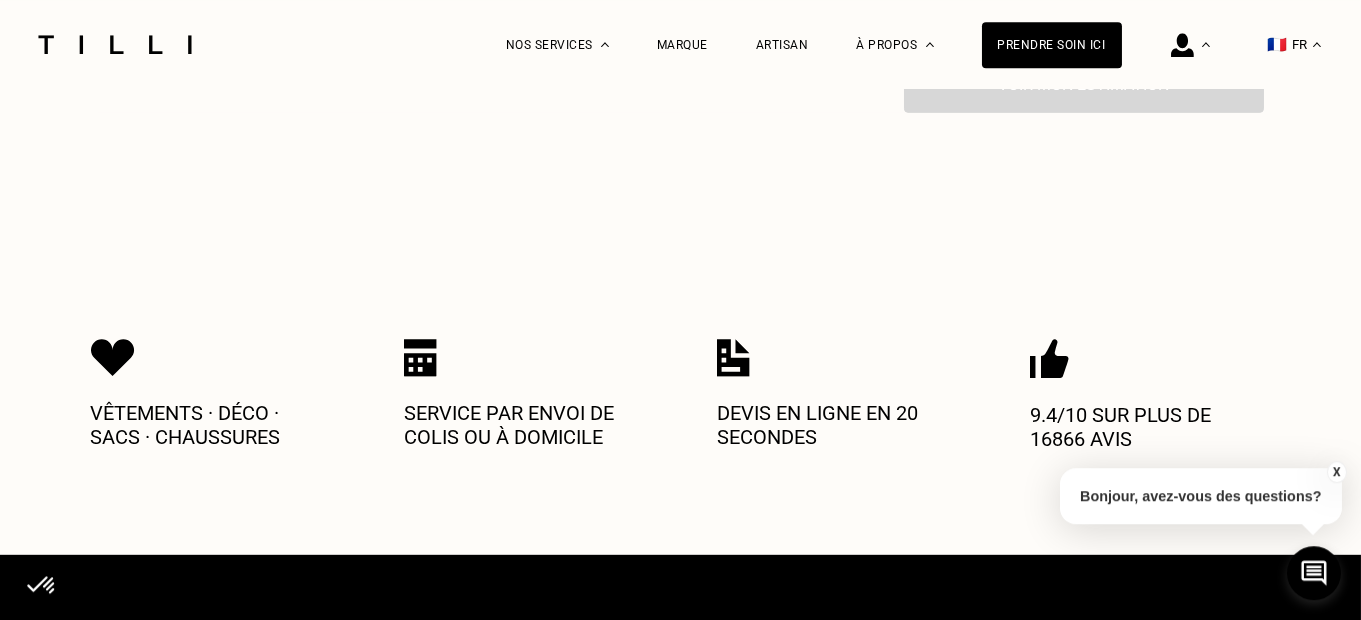 scroll, scrollTop: 2867, scrollLeft: 0, axis: vertical 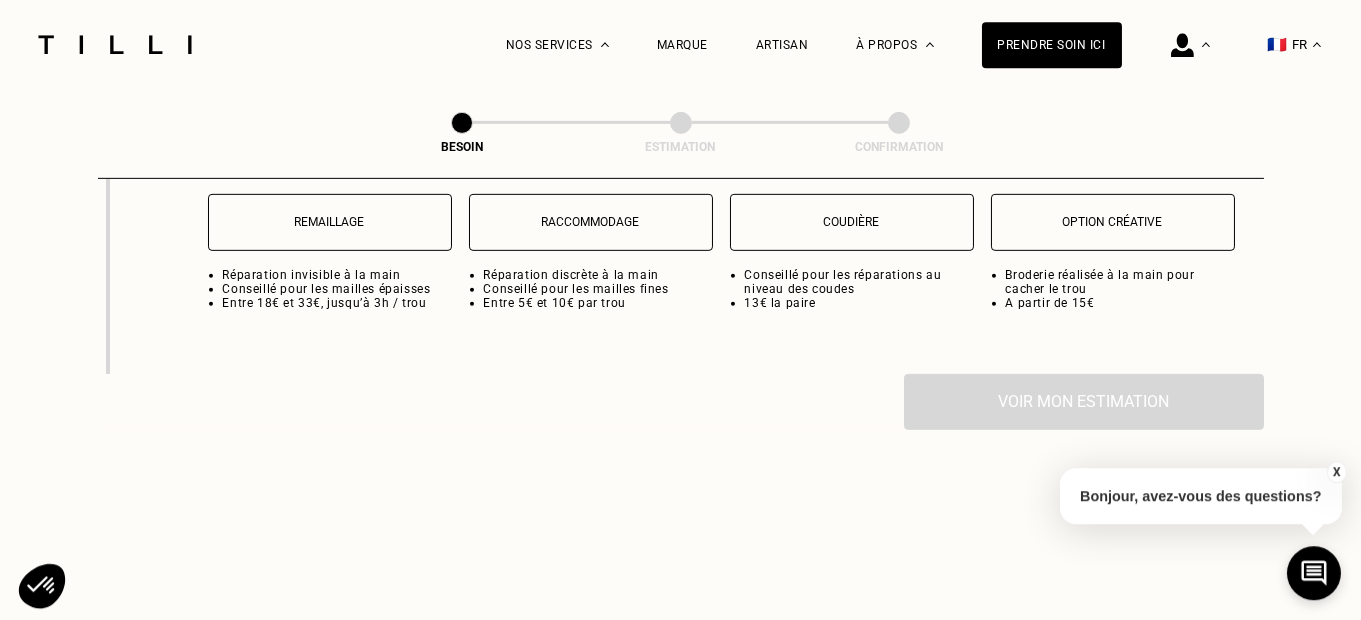 click on "Raccommodage" at bounding box center (591, 222) 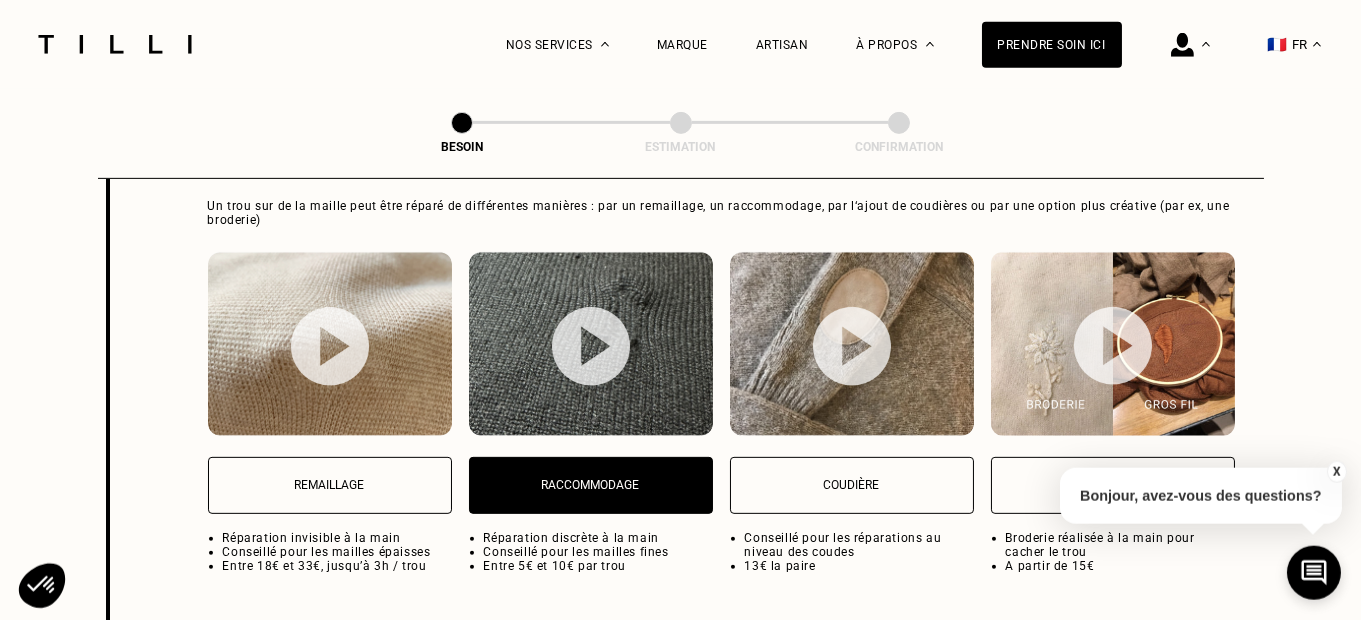 scroll, scrollTop: 2287, scrollLeft: 0, axis: vertical 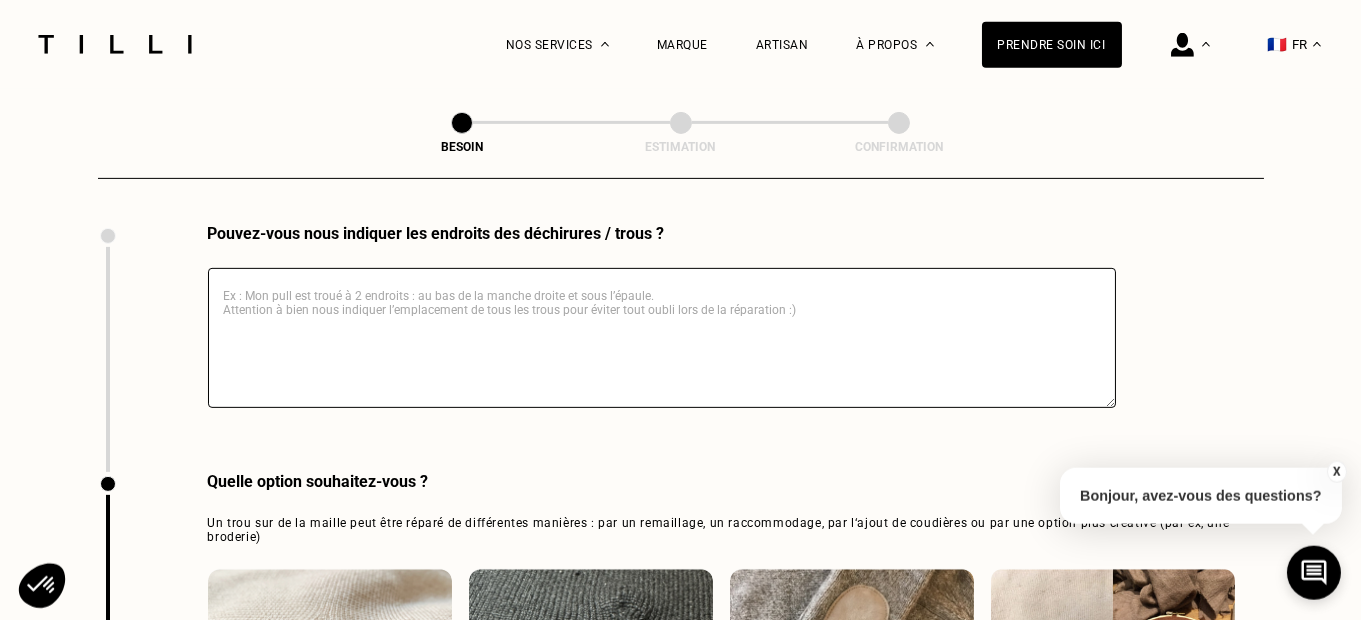 click at bounding box center [662, 338] 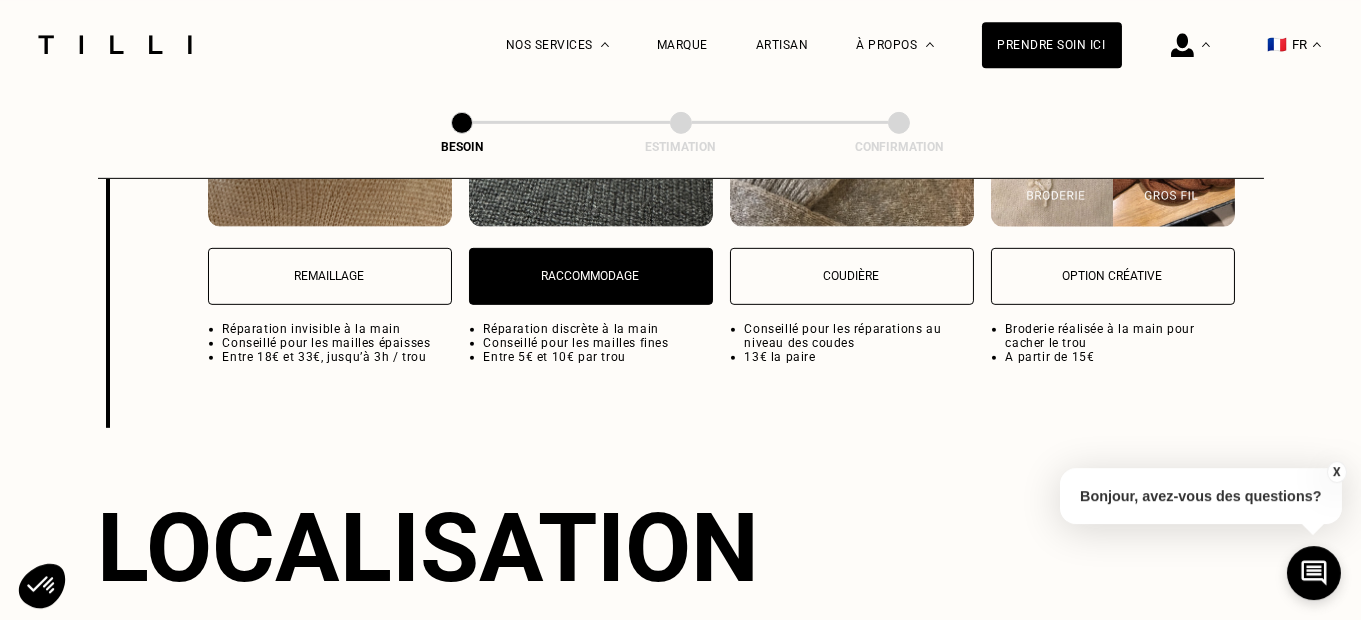 scroll, scrollTop: 3237, scrollLeft: 0, axis: vertical 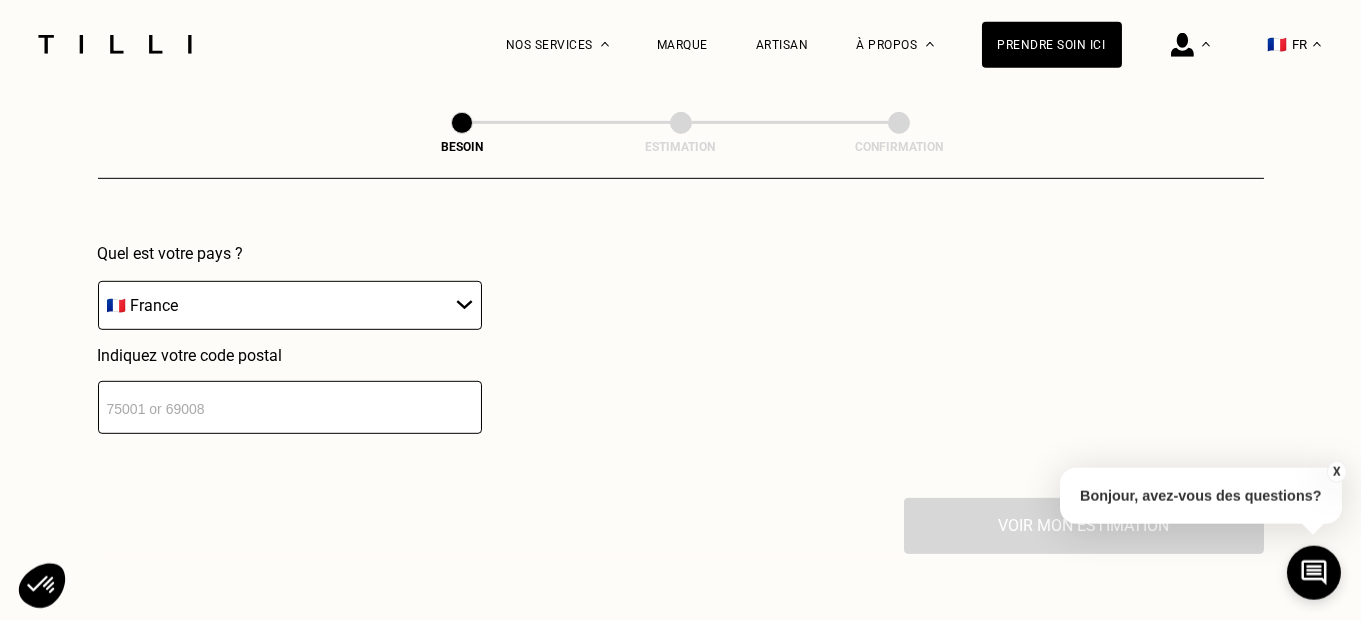 type on "Manche gauche" 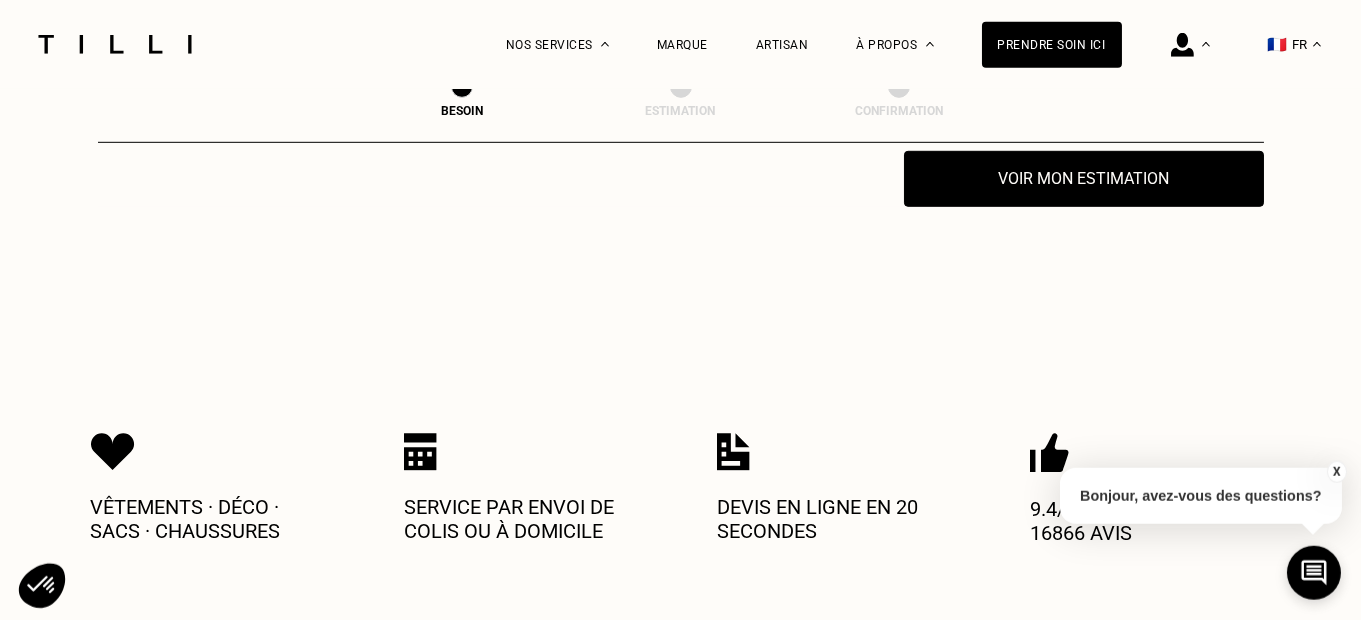 scroll, scrollTop: 3765, scrollLeft: 0, axis: vertical 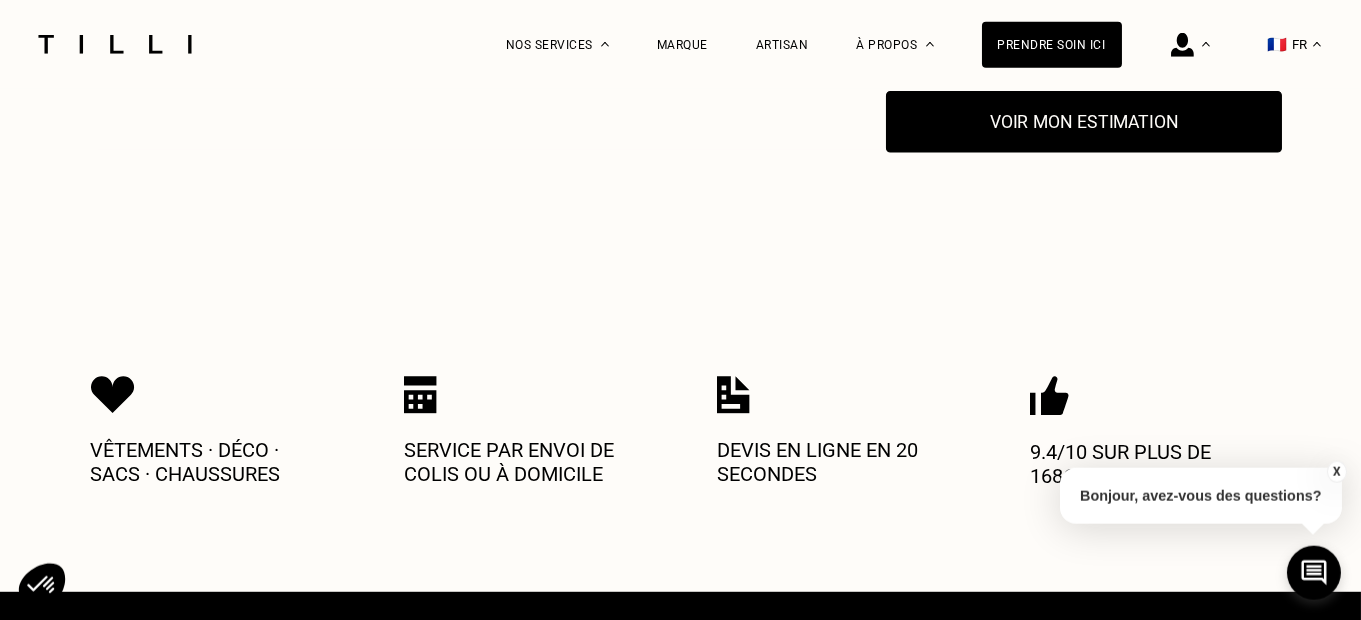 type on "[POSTAL_CODE]" 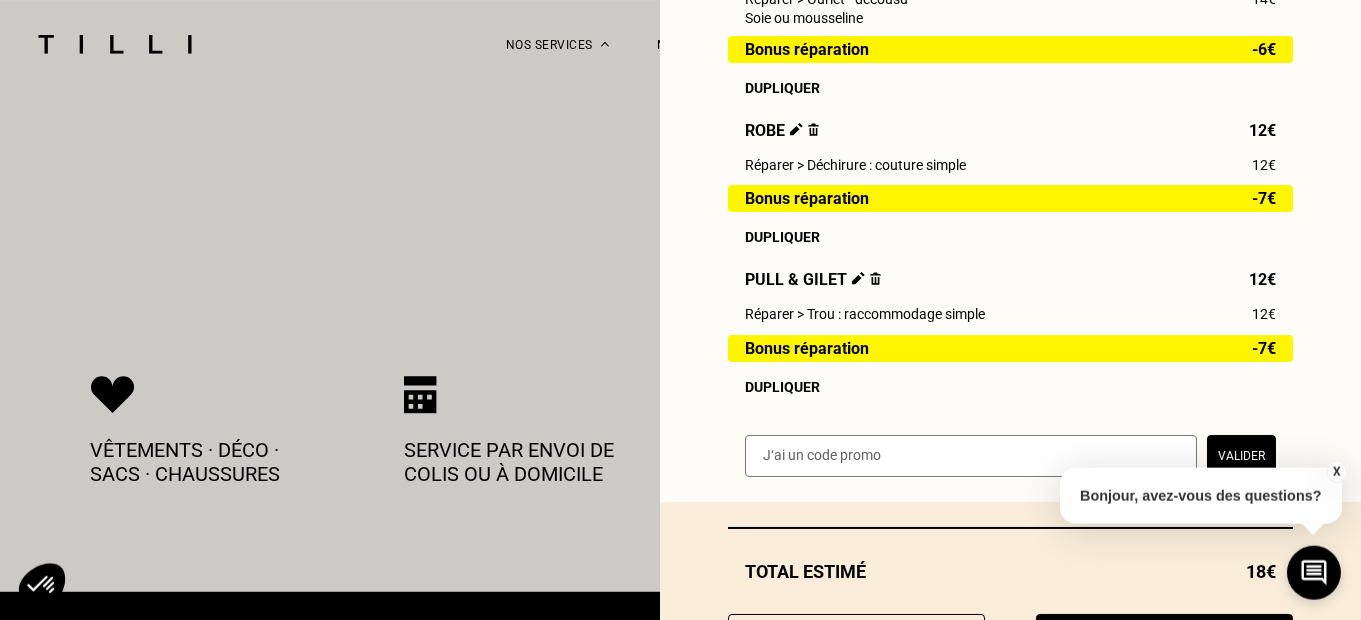 scroll, scrollTop: 495, scrollLeft: 0, axis: vertical 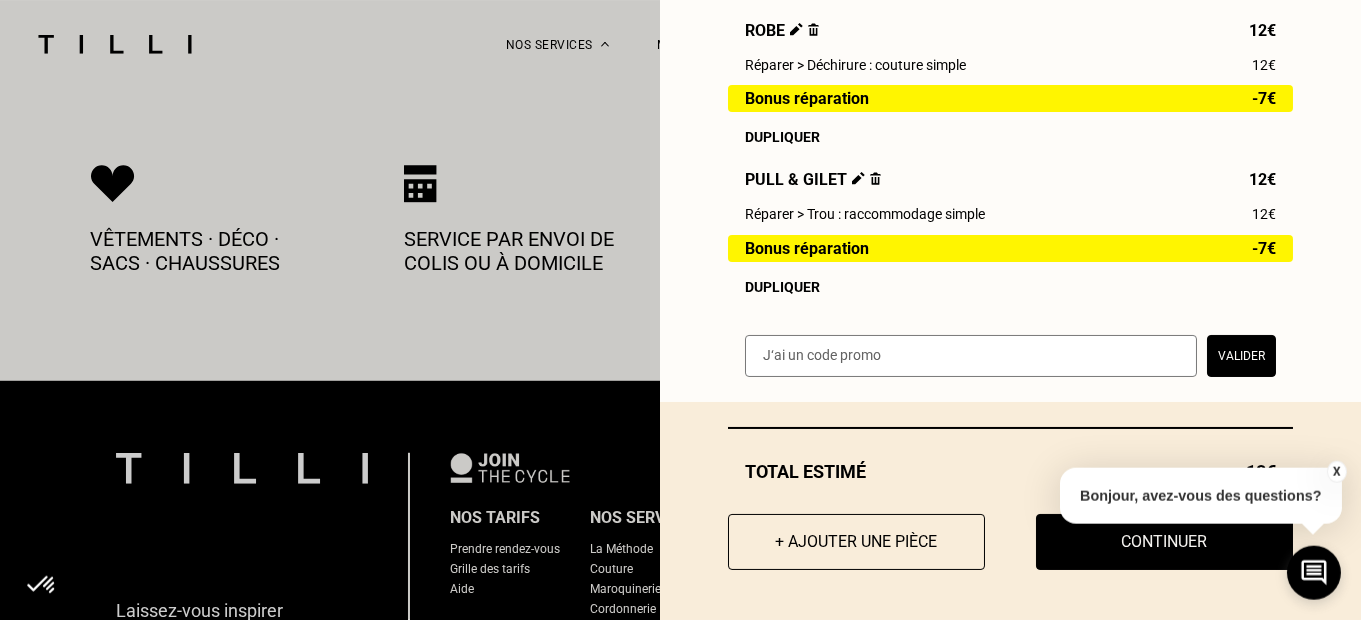 click on "X" at bounding box center [1336, 472] 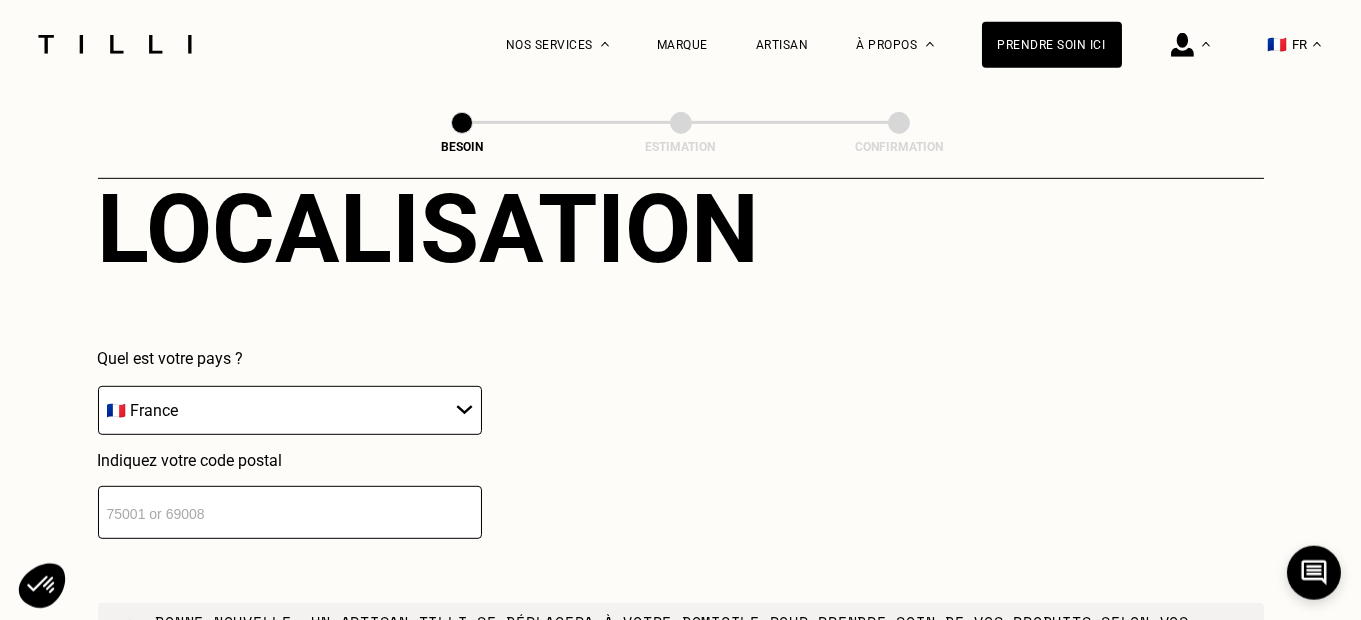 scroll, scrollTop: 3343, scrollLeft: 0, axis: vertical 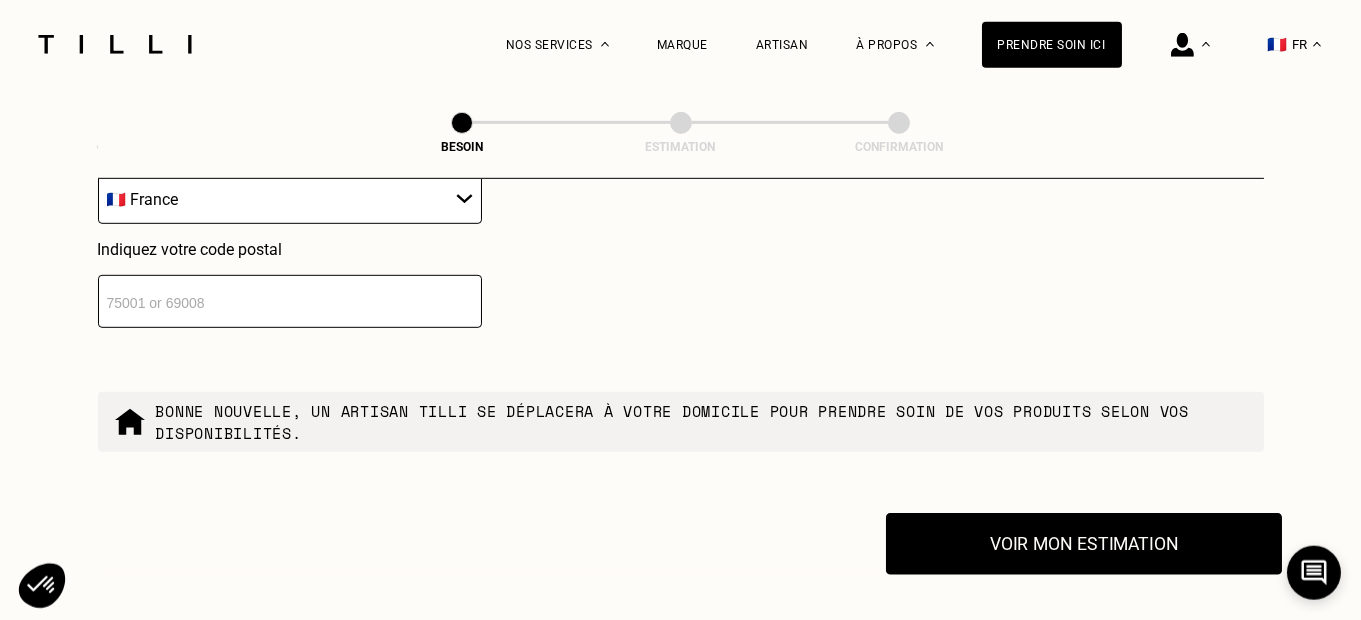click on "Voir mon estimation" at bounding box center (1084, 544) 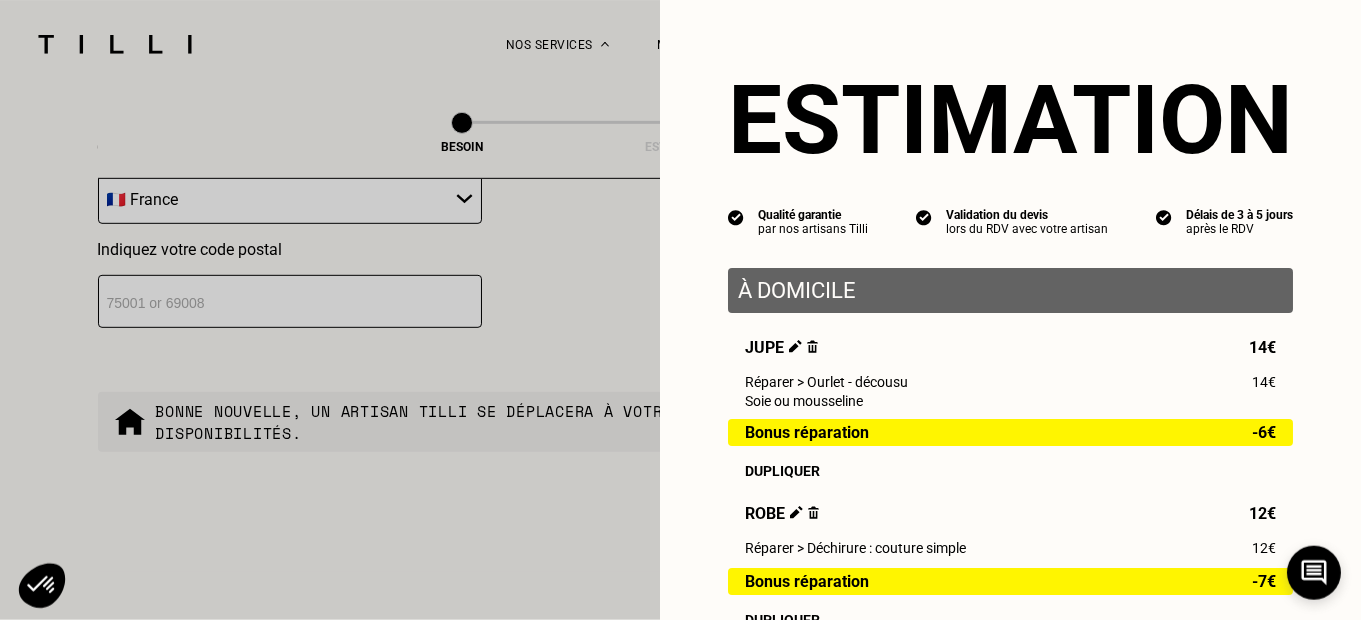 scroll, scrollTop: 495, scrollLeft: 0, axis: vertical 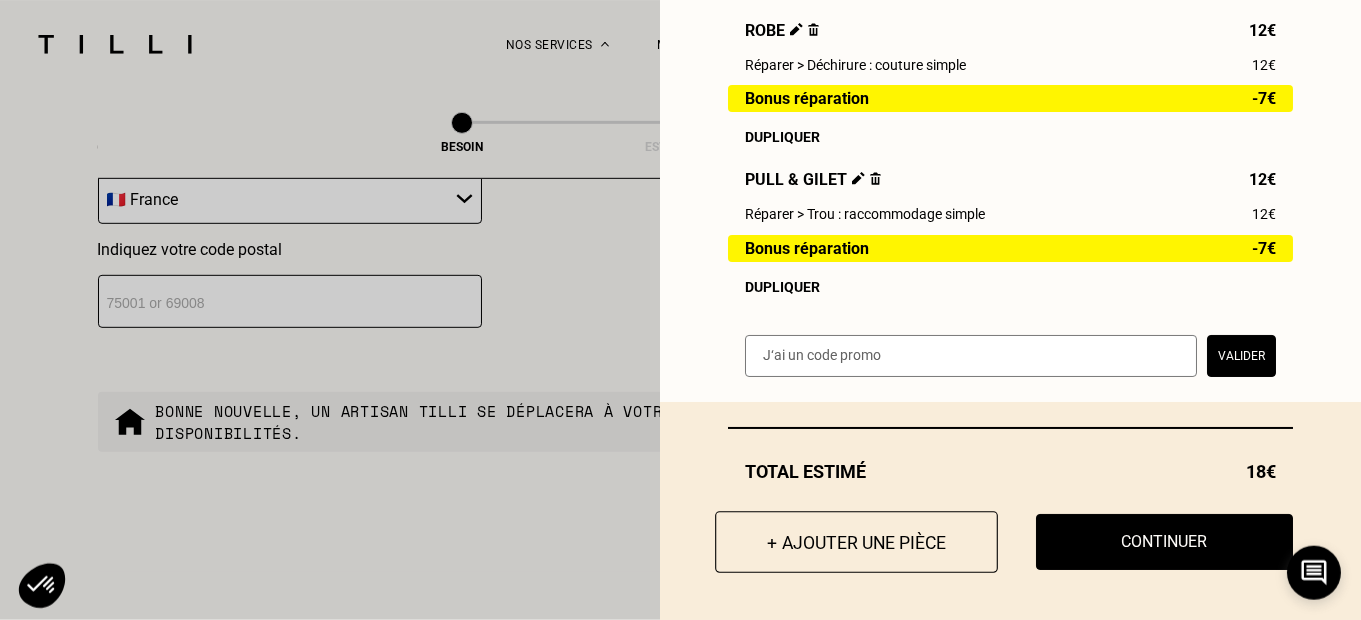 click on "+ Ajouter une pièce" at bounding box center (856, 542) 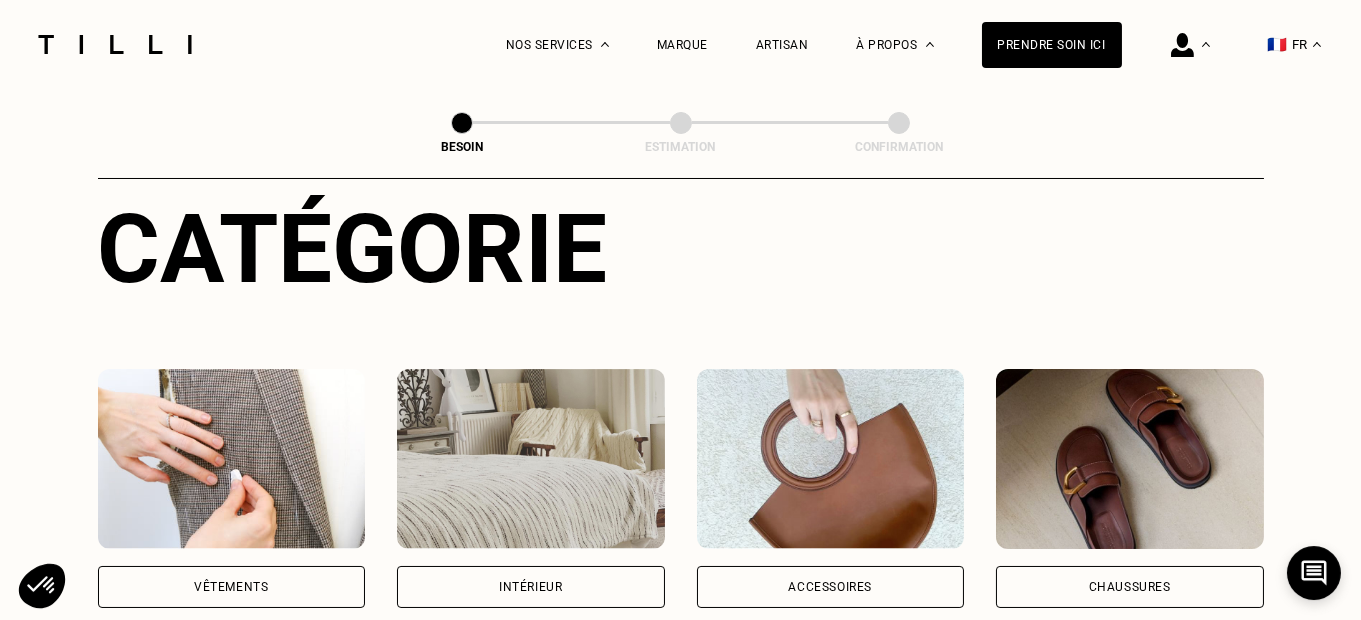 scroll, scrollTop: 316, scrollLeft: 0, axis: vertical 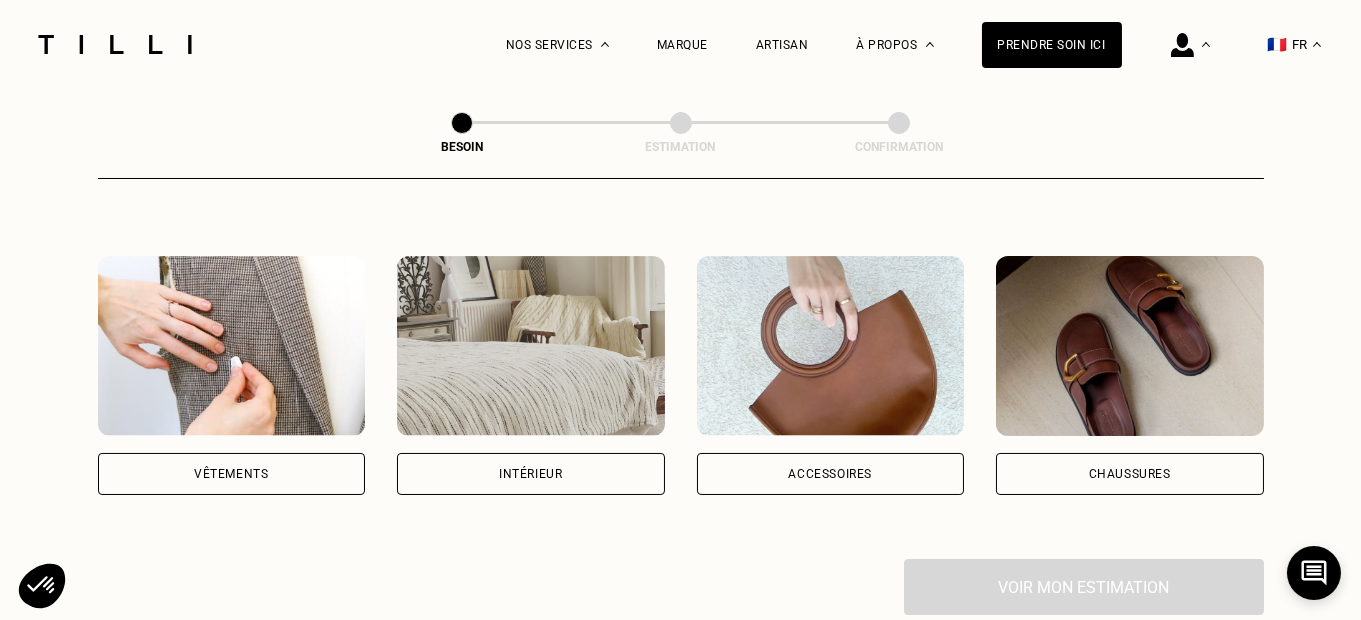 click at bounding box center [232, 346] 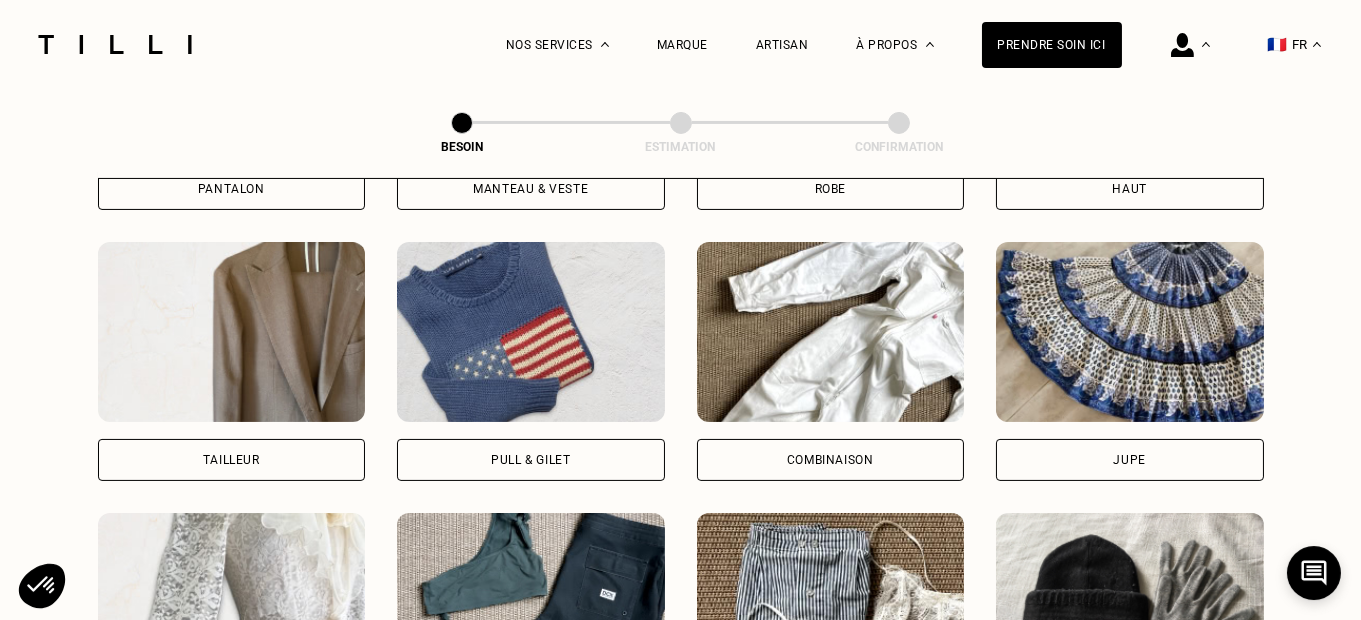 scroll, scrollTop: 1179, scrollLeft: 0, axis: vertical 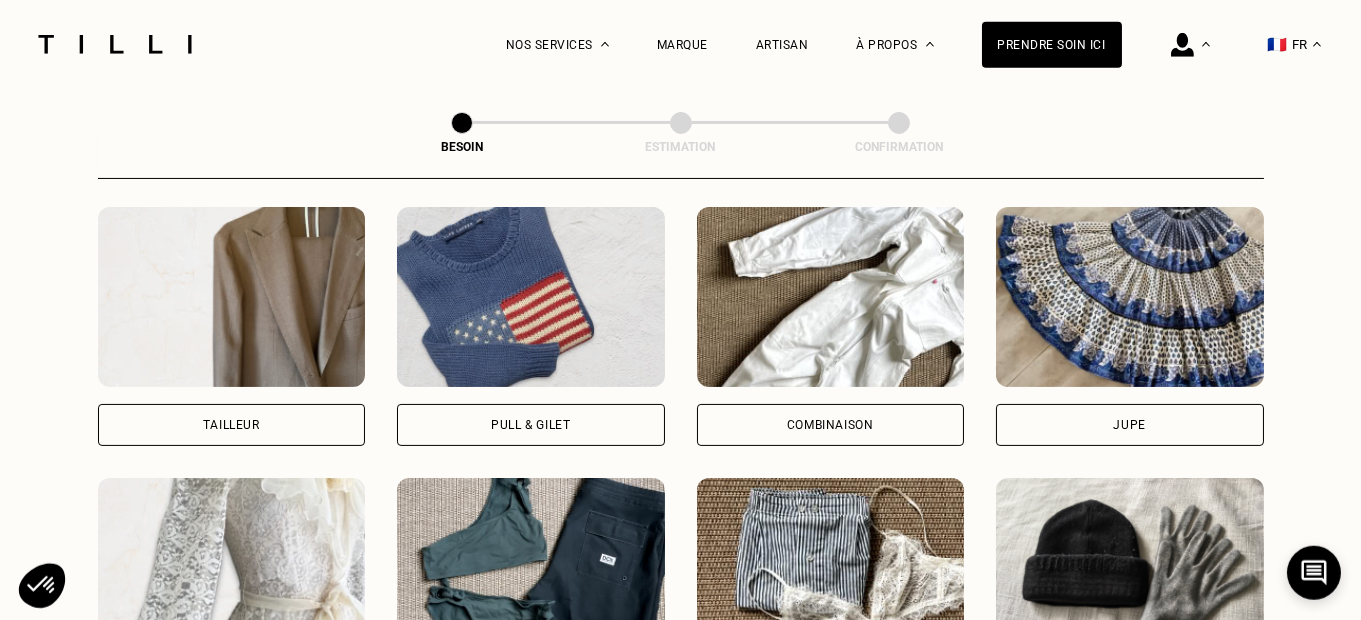 click at bounding box center [531, 297] 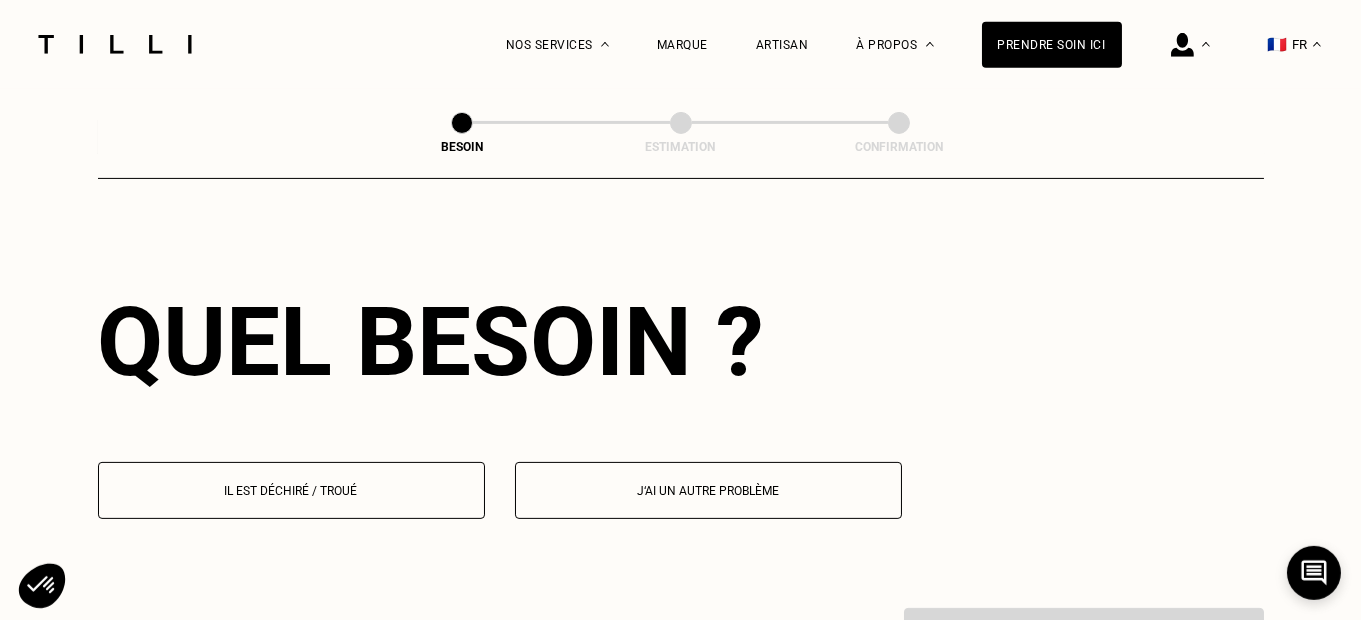 scroll, scrollTop: 1738, scrollLeft: 0, axis: vertical 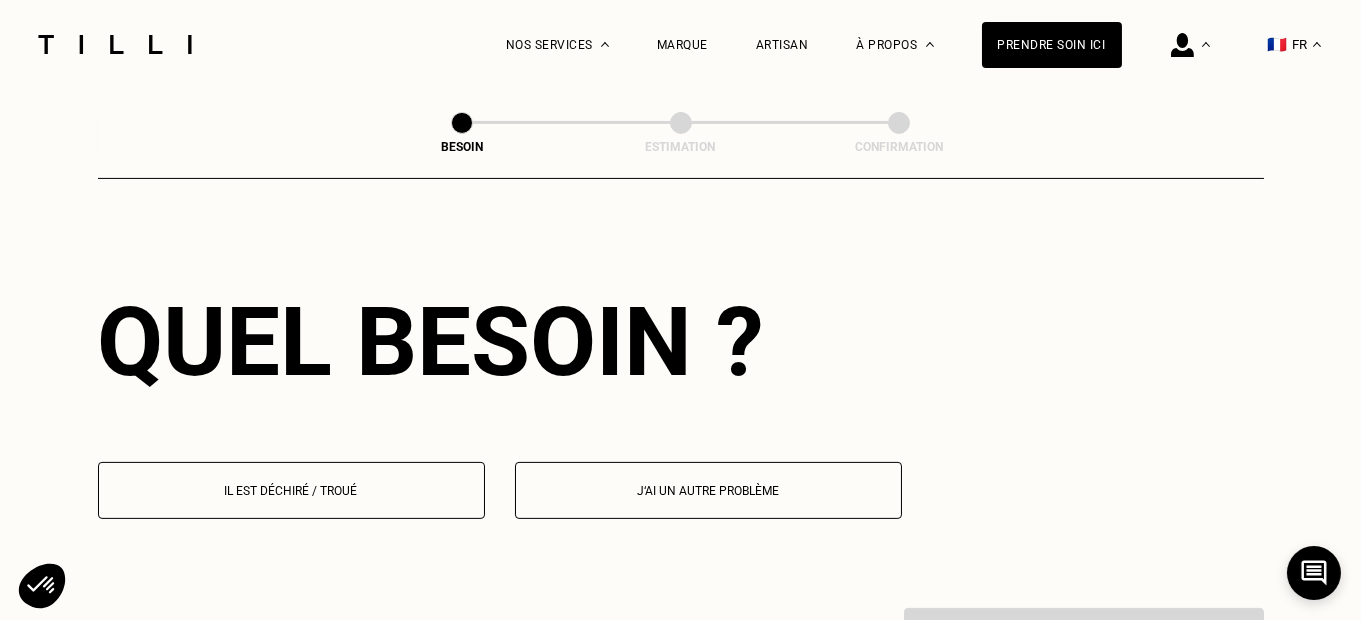 click on "Il est déchiré / troué" at bounding box center (291, 490) 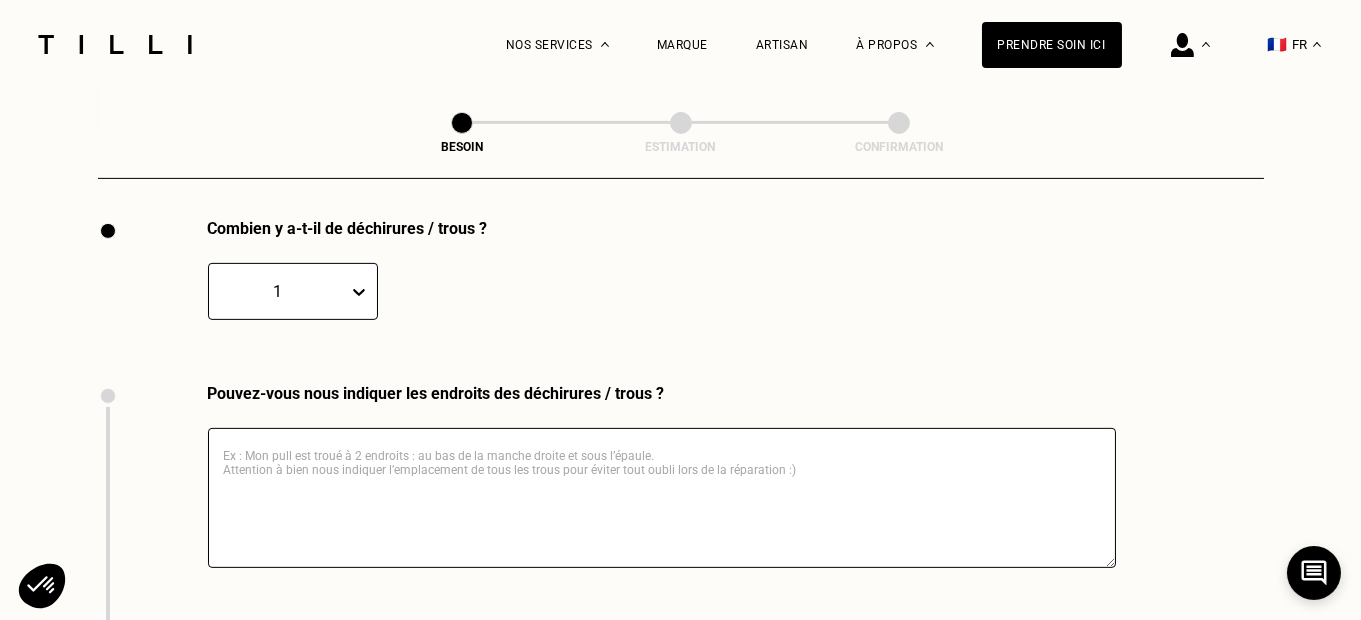 scroll, scrollTop: 2128, scrollLeft: 0, axis: vertical 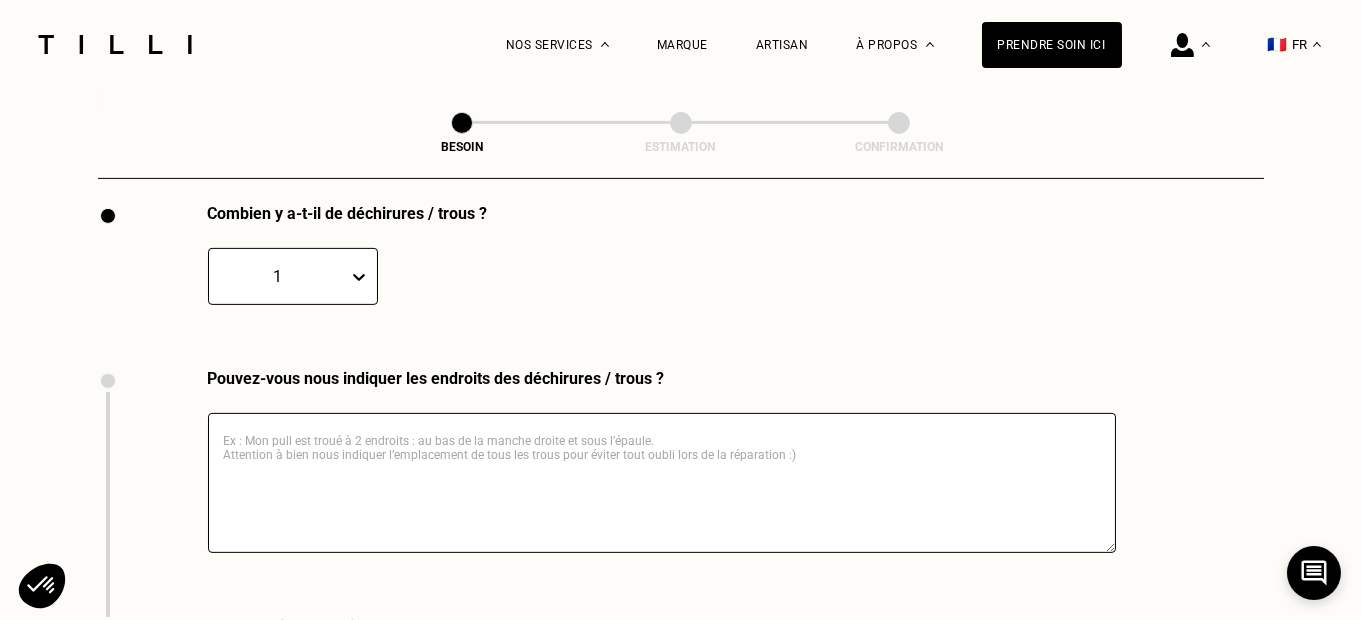 click at bounding box center (363, 277) 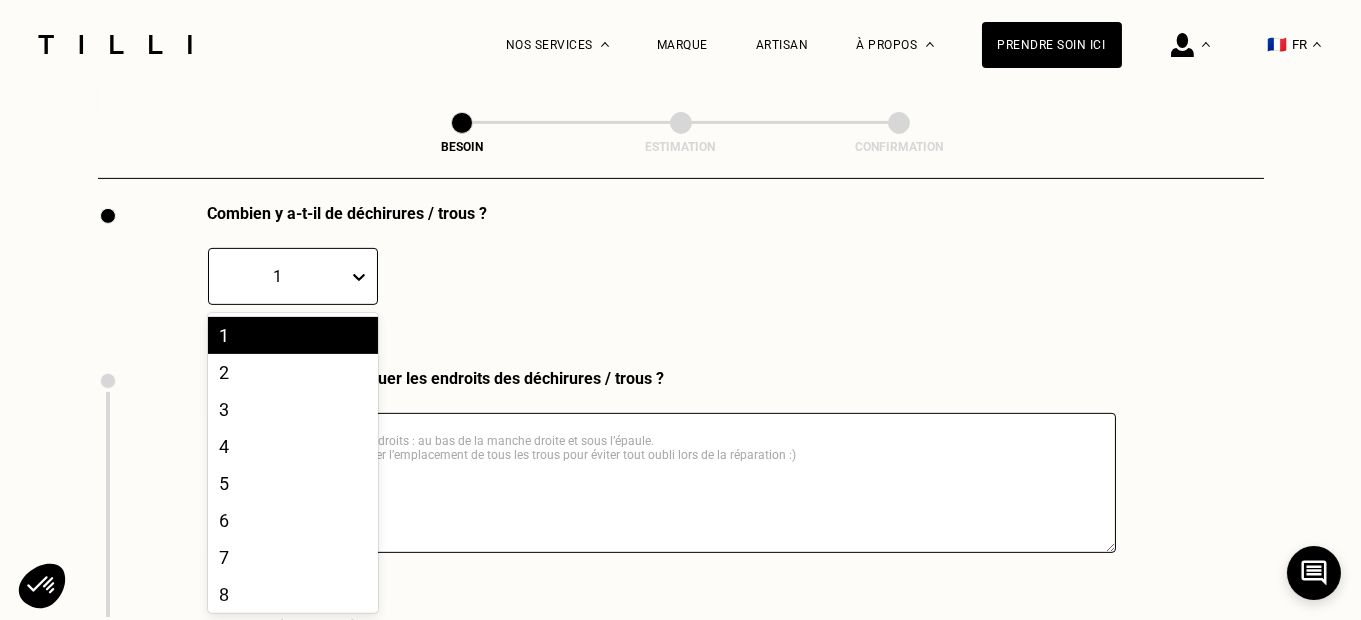scroll, scrollTop: 2147, scrollLeft: 0, axis: vertical 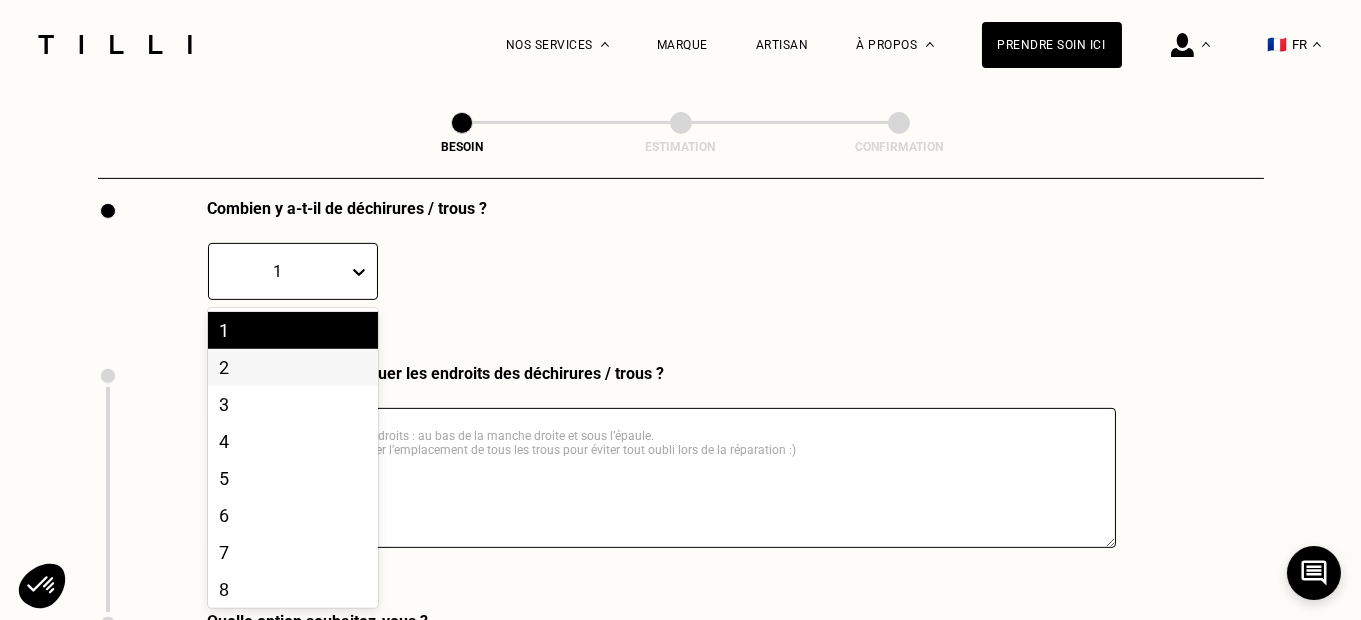 click on "2" at bounding box center (293, 367) 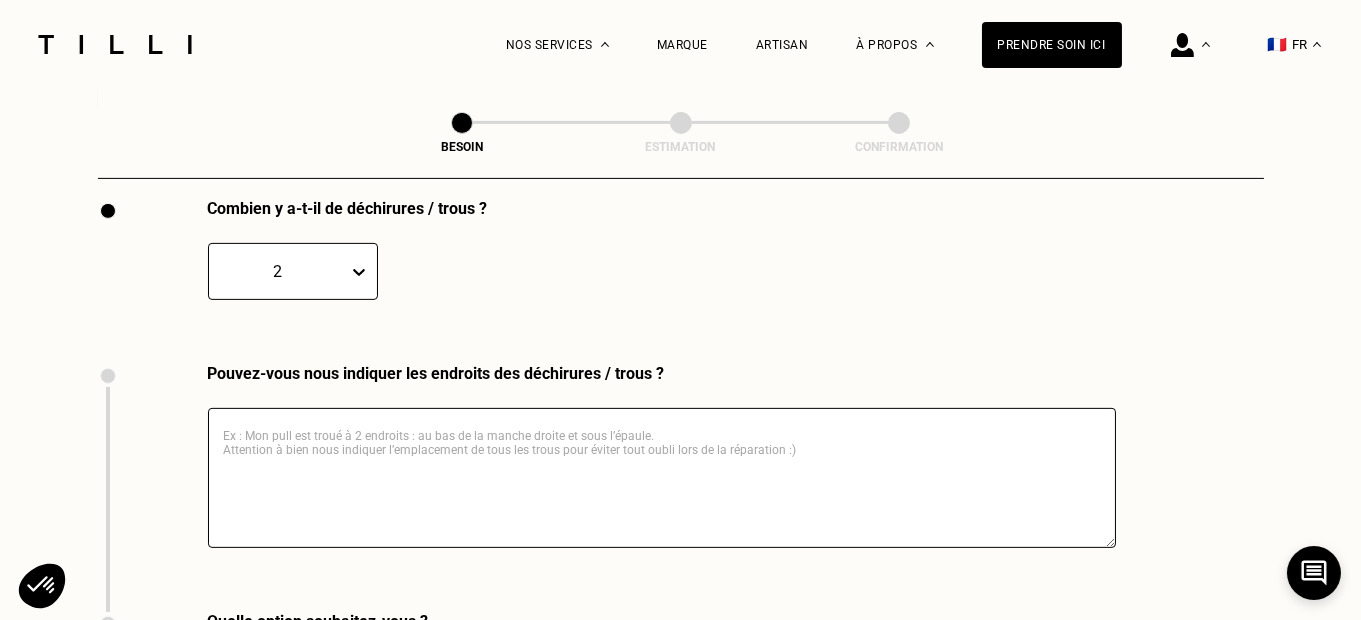 click at bounding box center (662, 478) 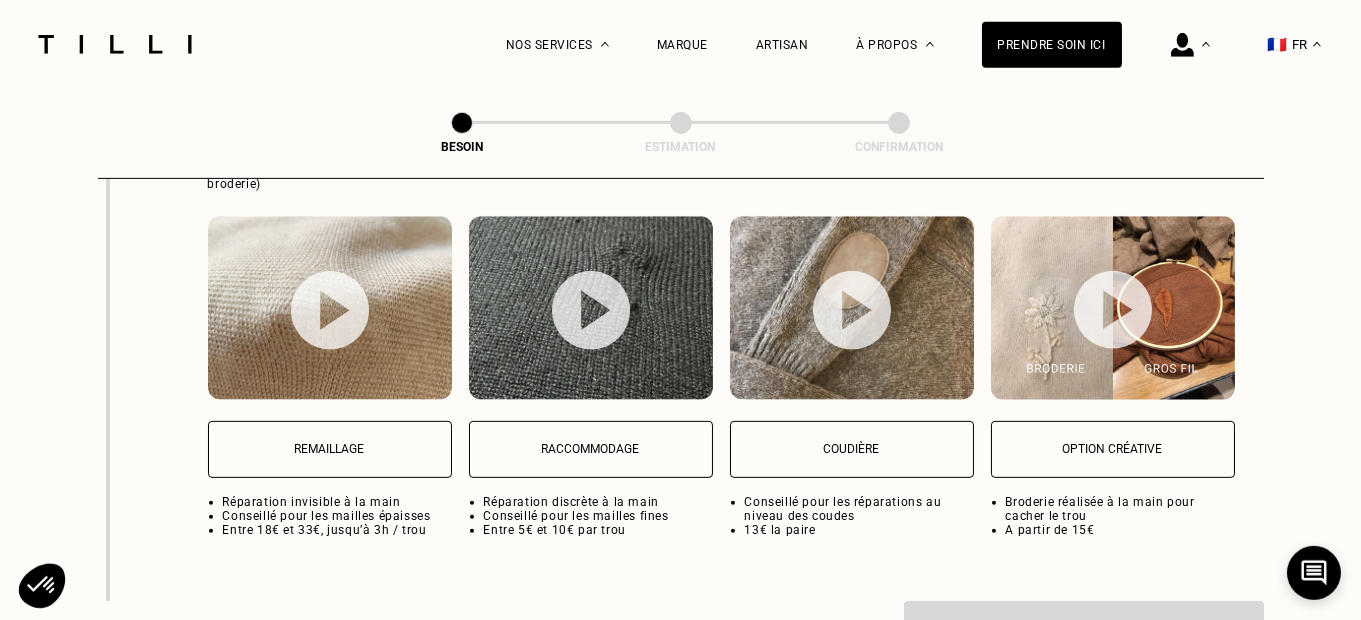 scroll, scrollTop: 2675, scrollLeft: 0, axis: vertical 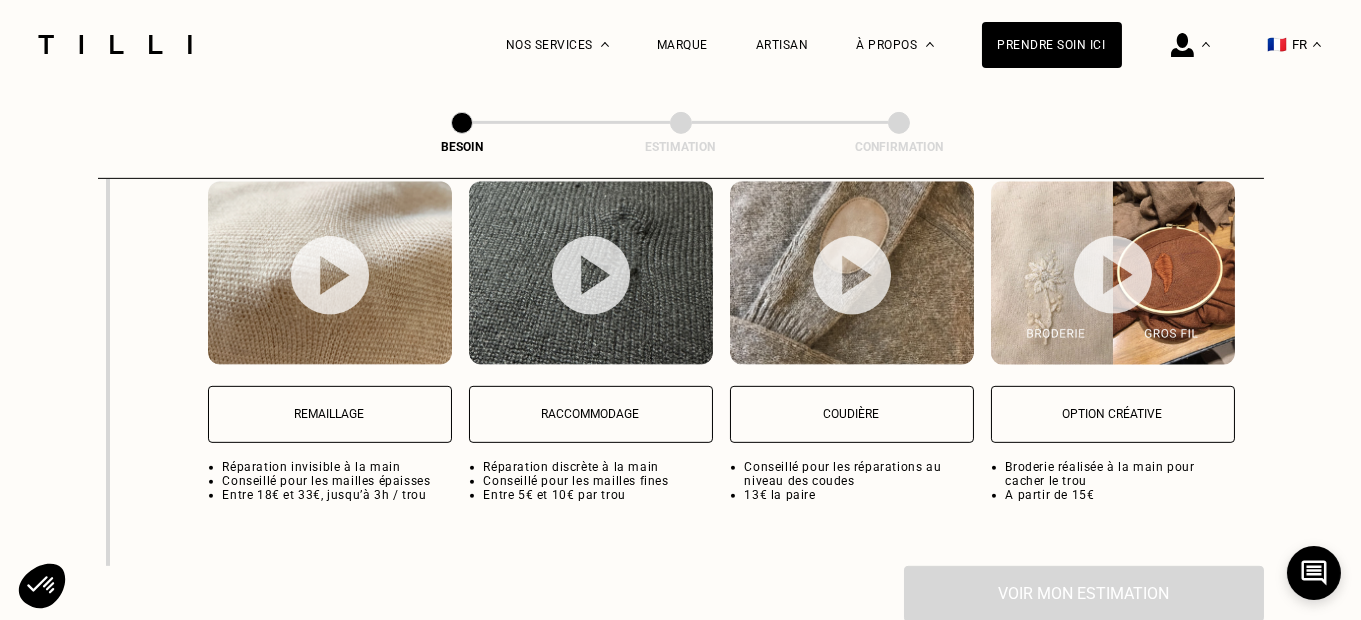 type on "1 sur le coude et 1 sur le devant" 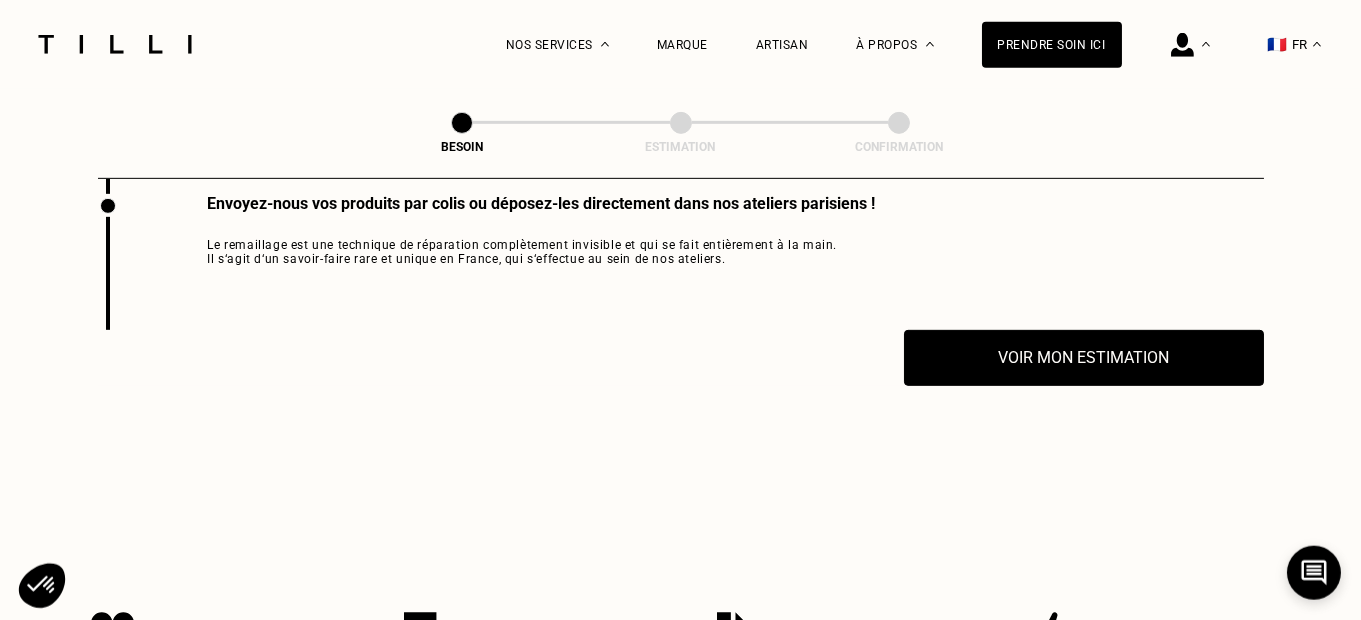 scroll, scrollTop: 3026, scrollLeft: 0, axis: vertical 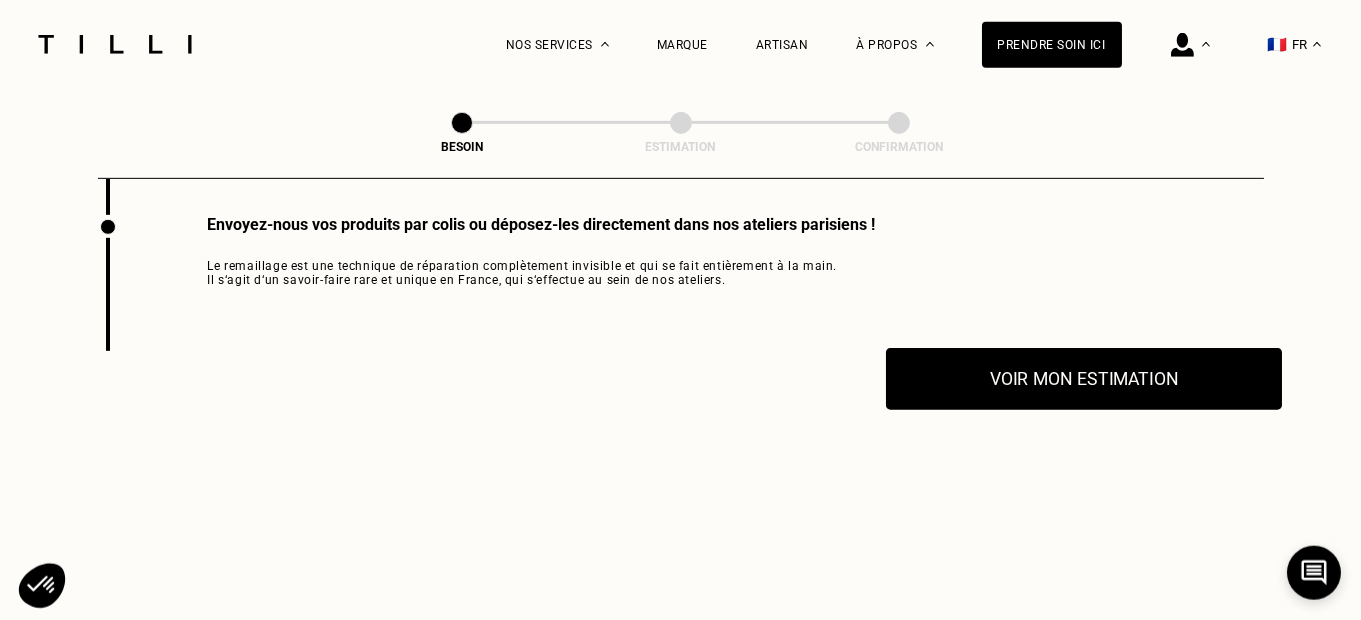 click on "Voir mon estimation" at bounding box center [1084, 379] 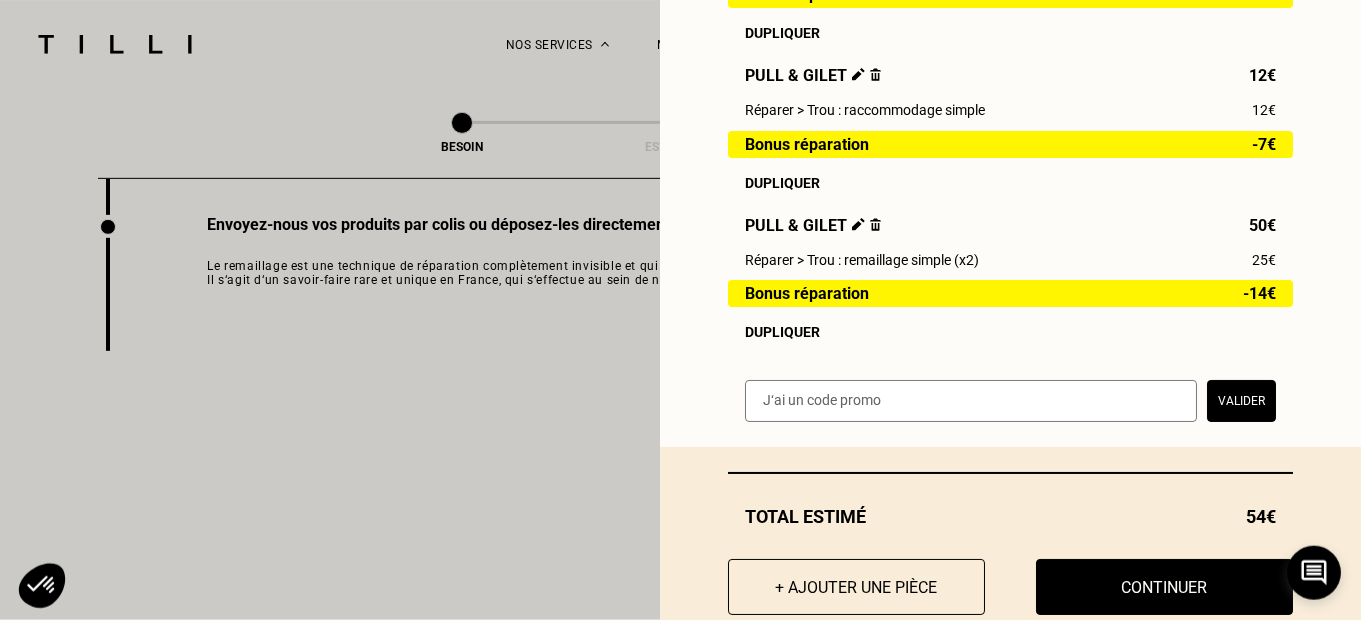 scroll, scrollTop: 638, scrollLeft: 0, axis: vertical 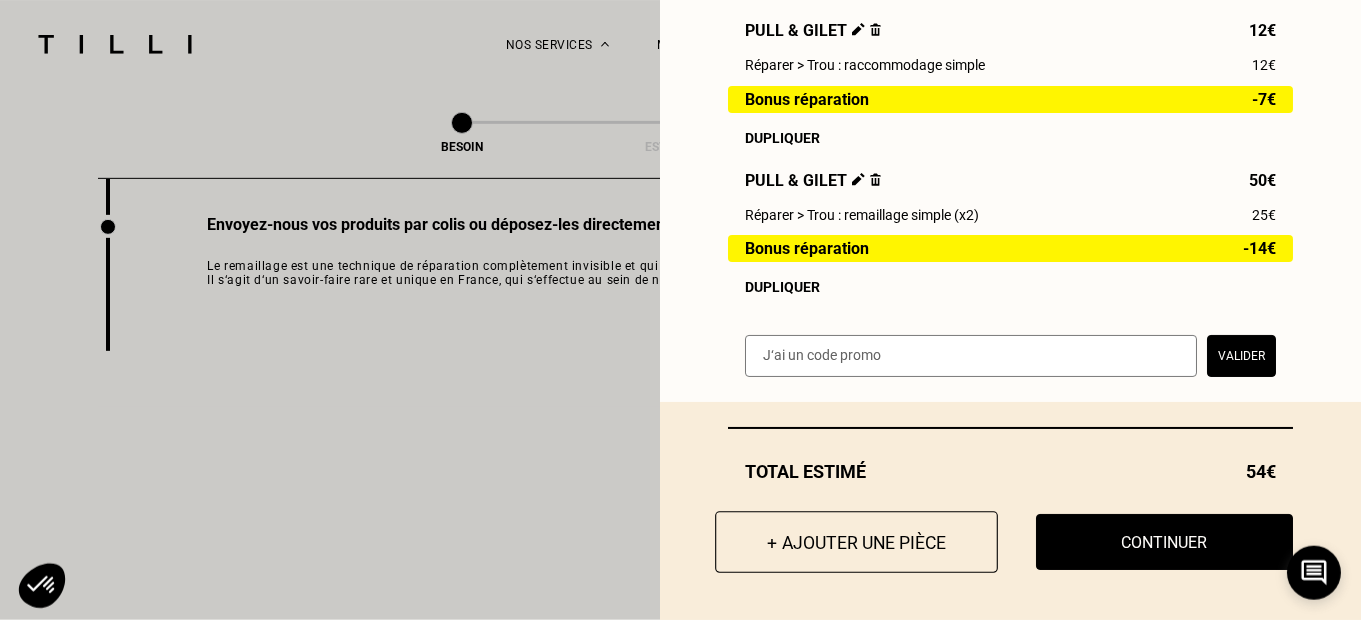 click on "+ Ajouter une pièce" at bounding box center [856, 542] 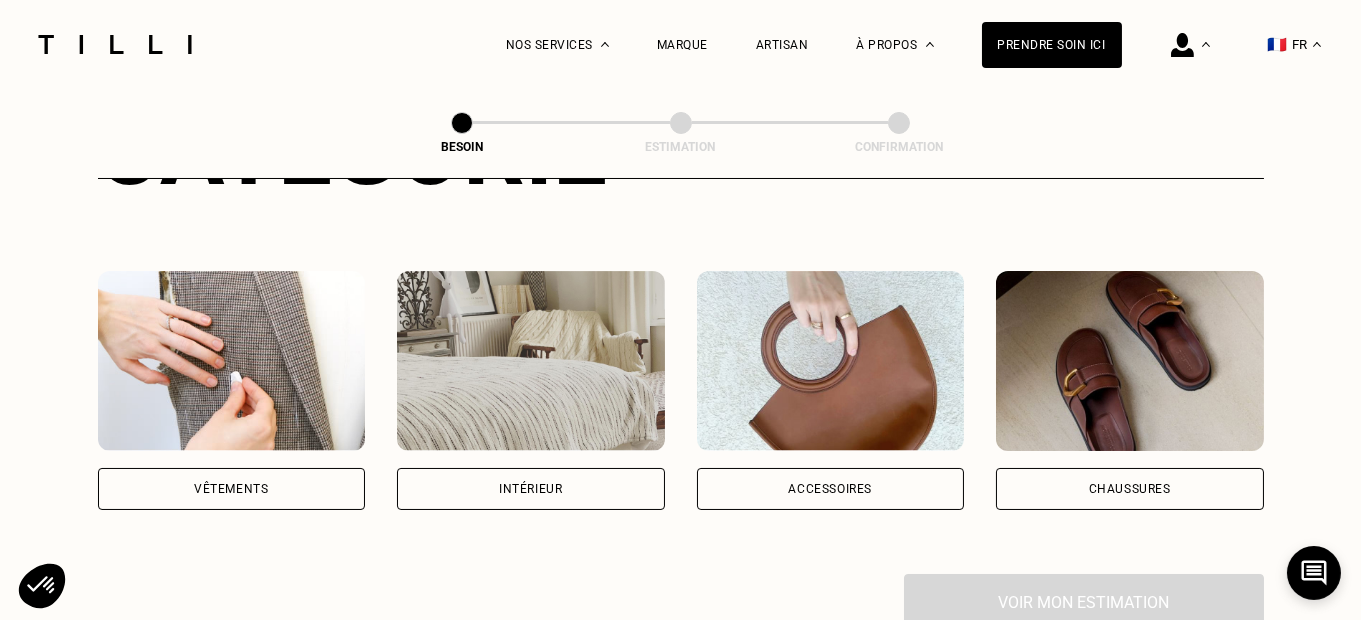 scroll, scrollTop: 422, scrollLeft: 0, axis: vertical 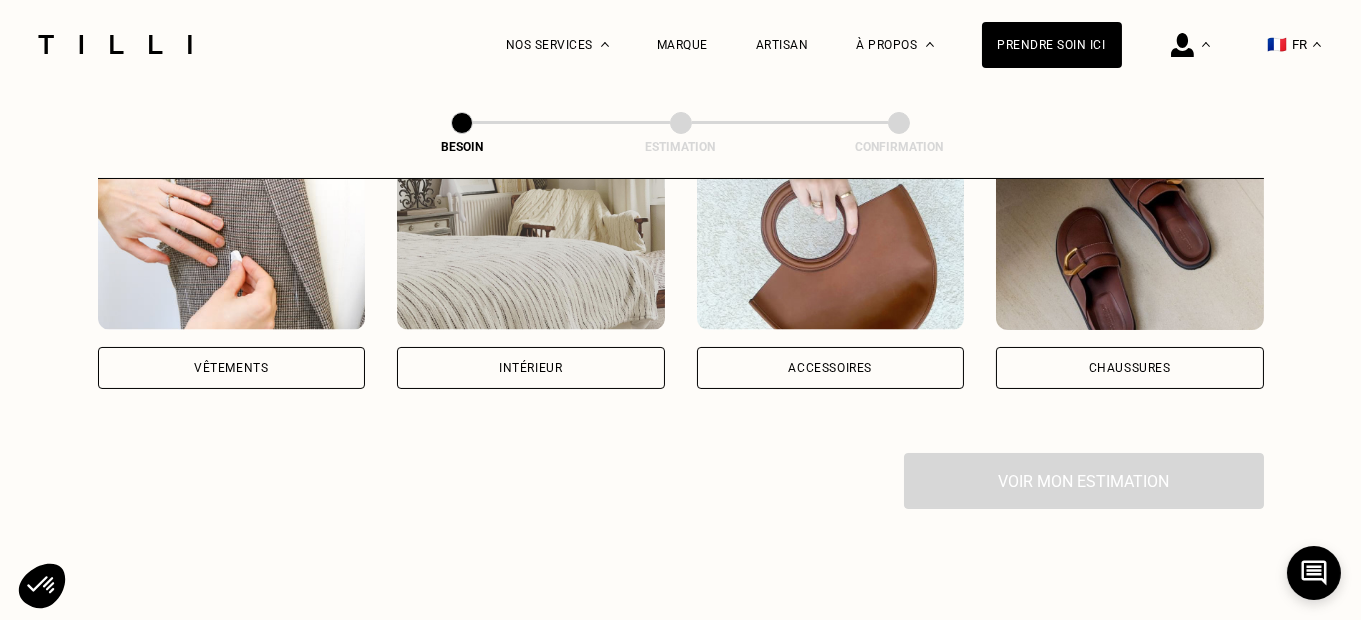 click on "Vêtements" at bounding box center [232, 368] 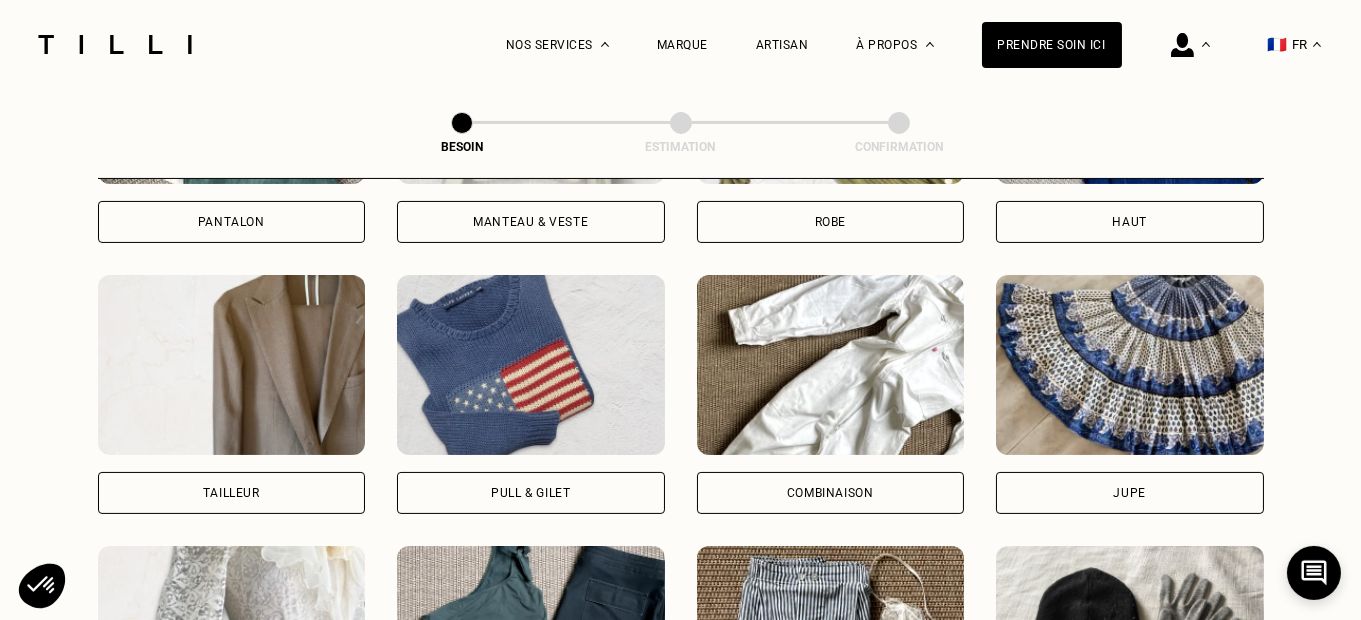 scroll, scrollTop: 1157, scrollLeft: 0, axis: vertical 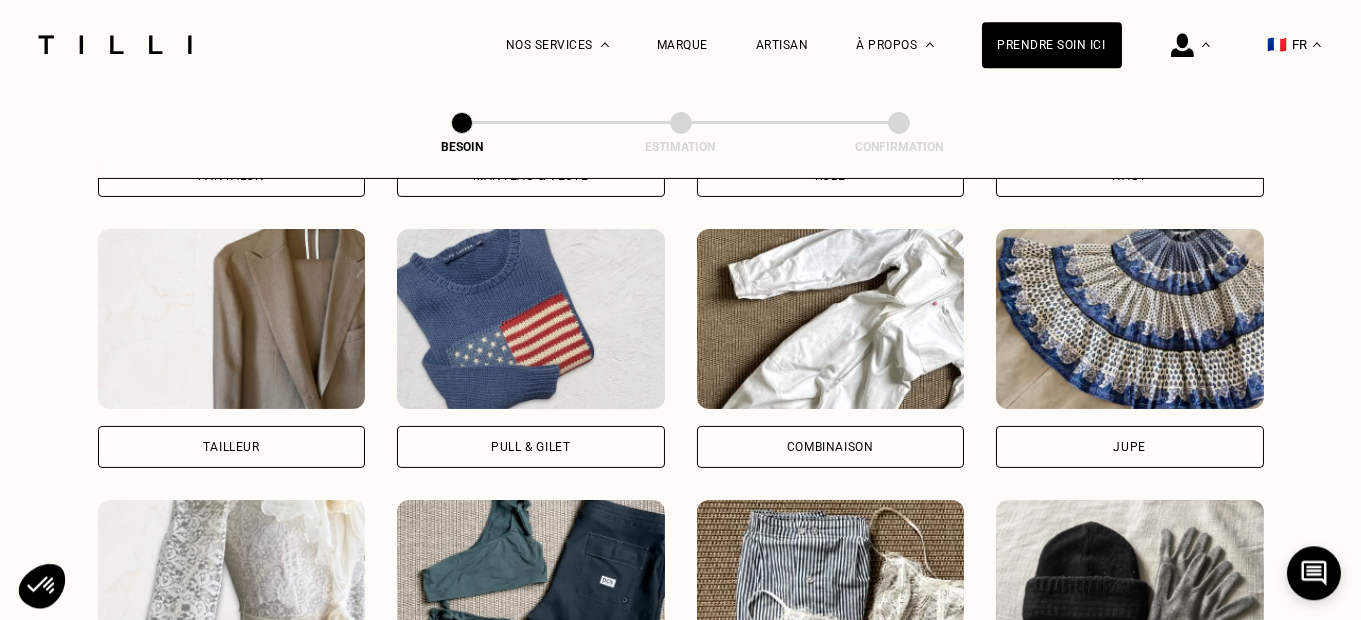 click on "Pull & gilet" at bounding box center (531, 447) 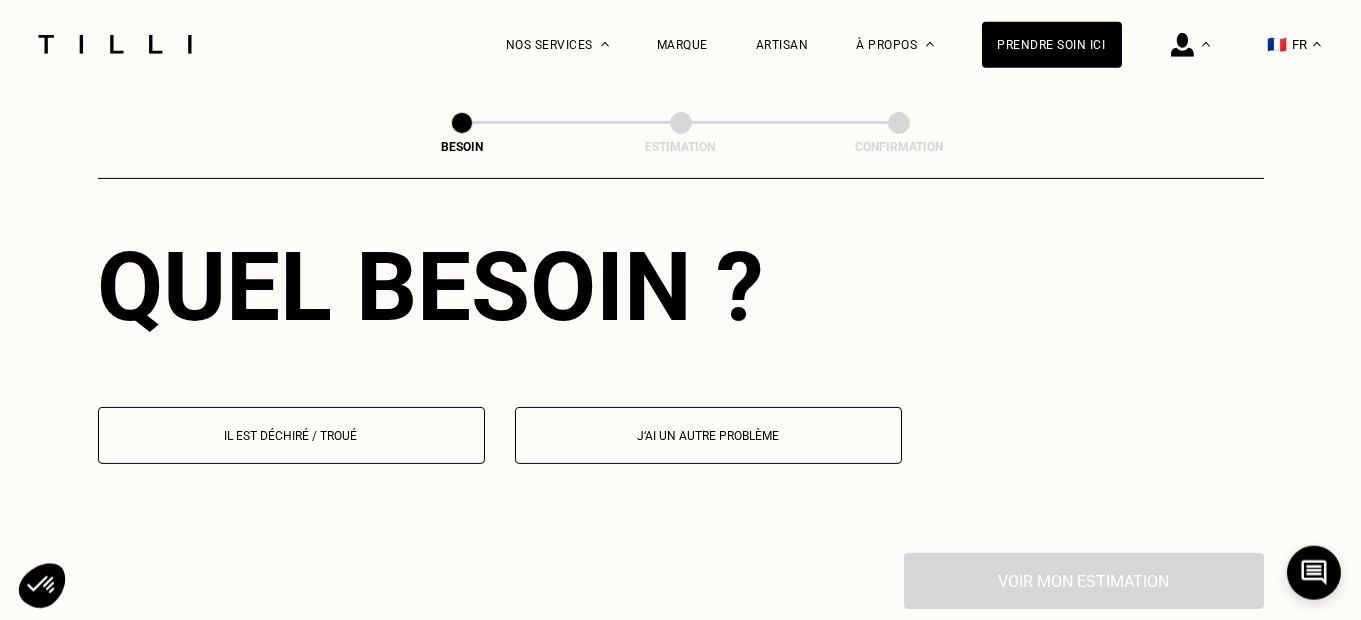 scroll, scrollTop: 1843, scrollLeft: 0, axis: vertical 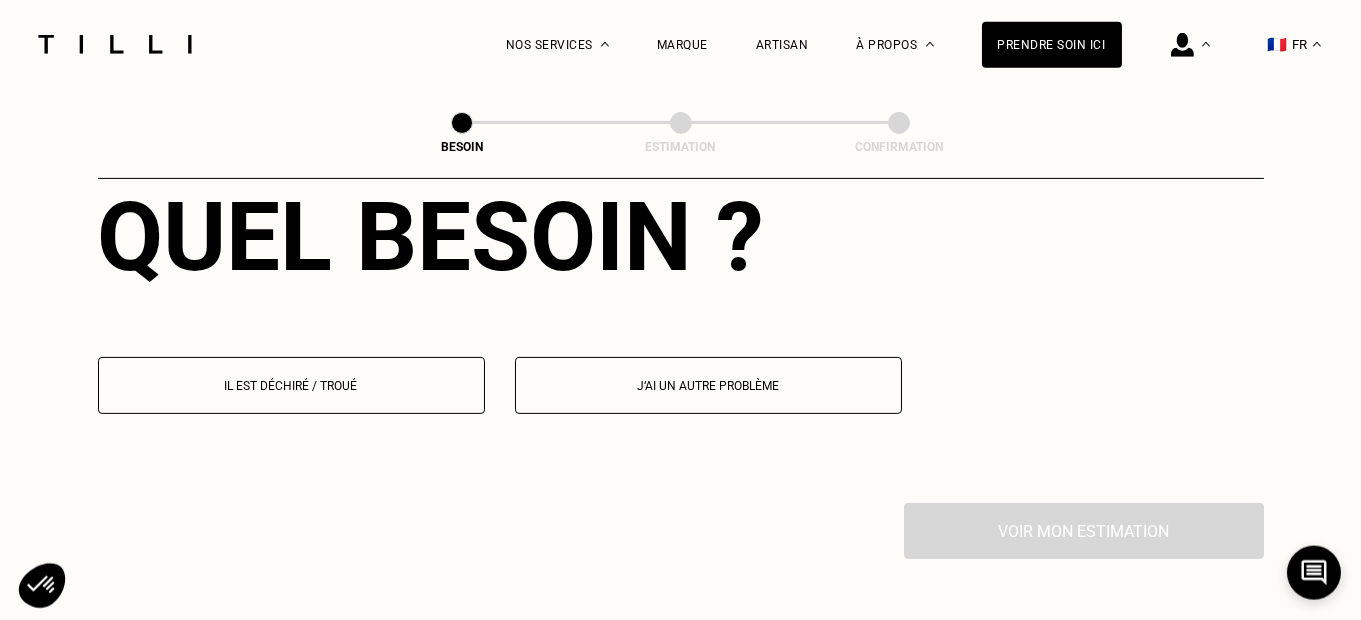 click on "Il est déchiré / troué" at bounding box center [291, 385] 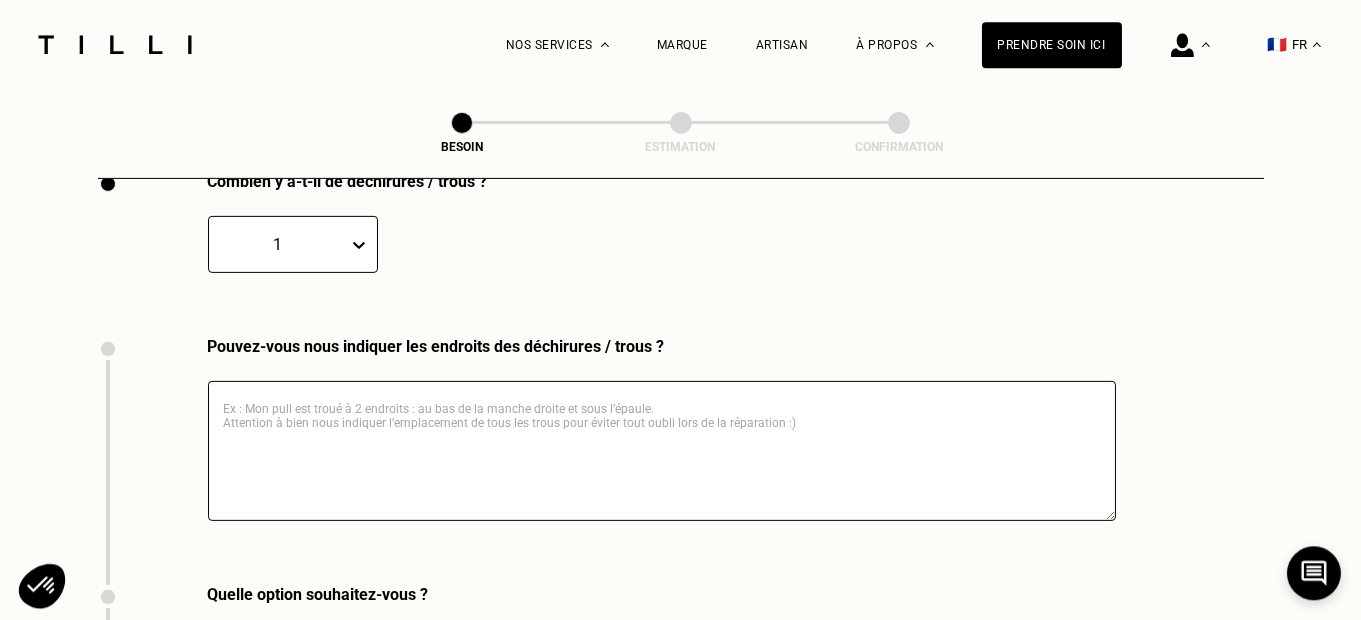 scroll, scrollTop: 2172, scrollLeft: 0, axis: vertical 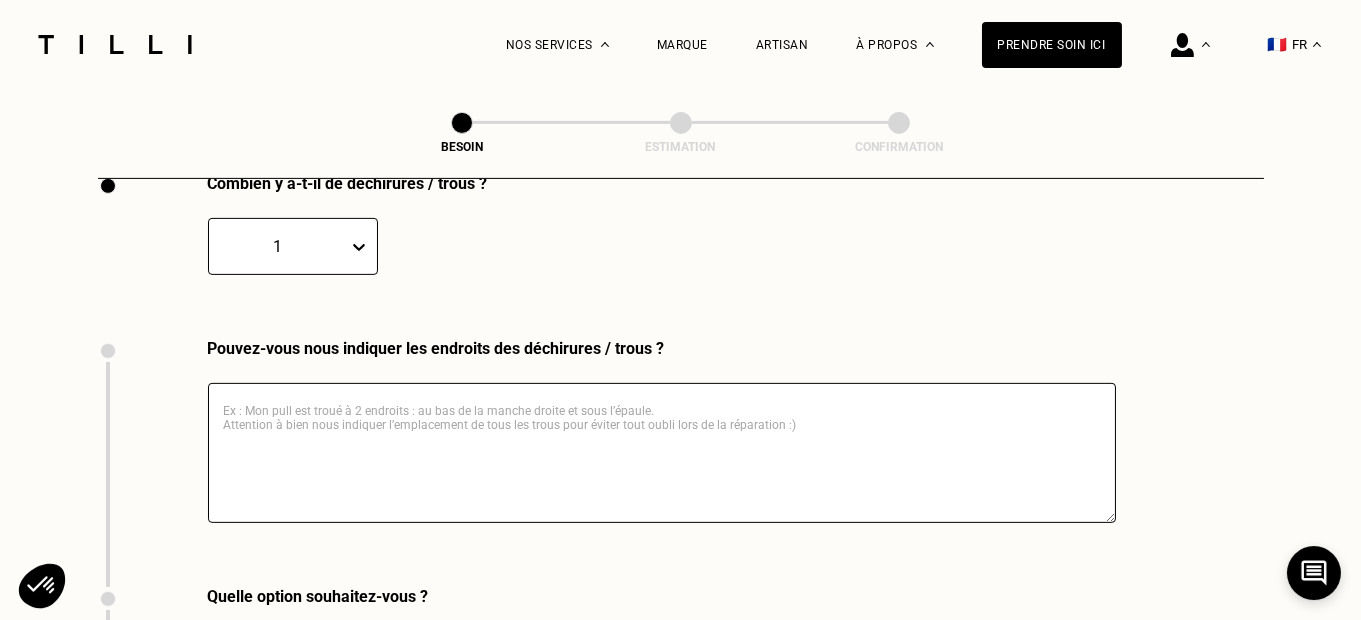click at bounding box center [662, 453] 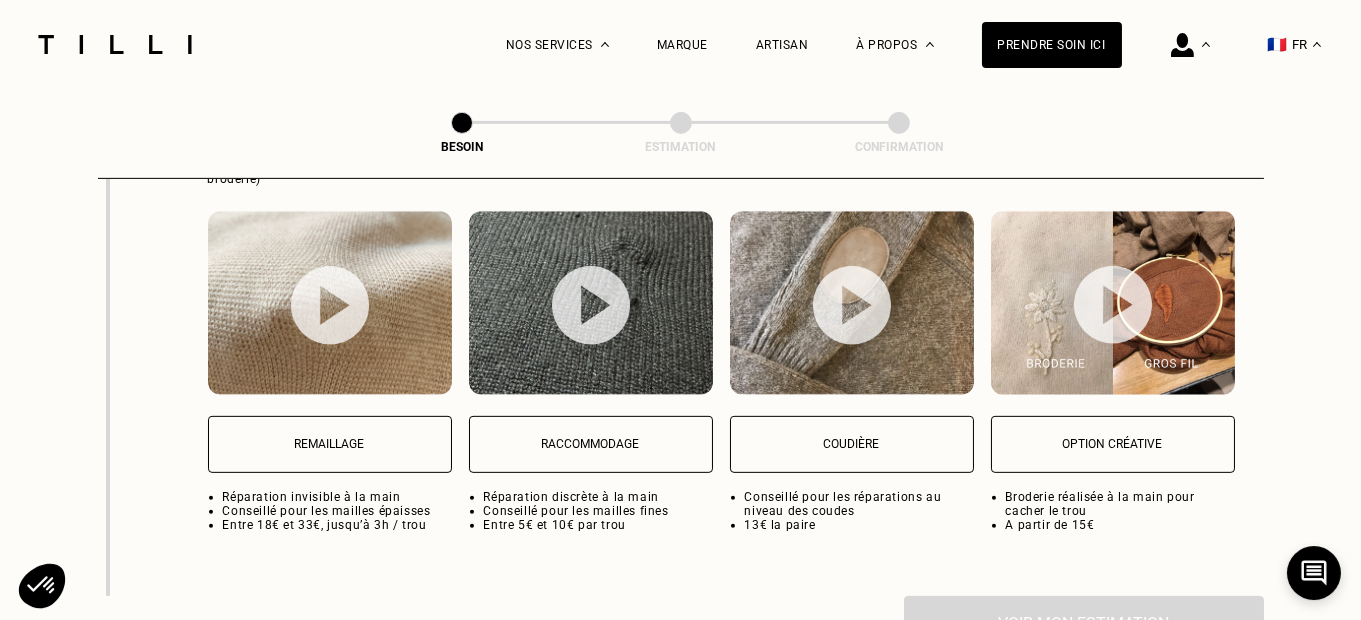 scroll, scrollTop: 2700, scrollLeft: 0, axis: vertical 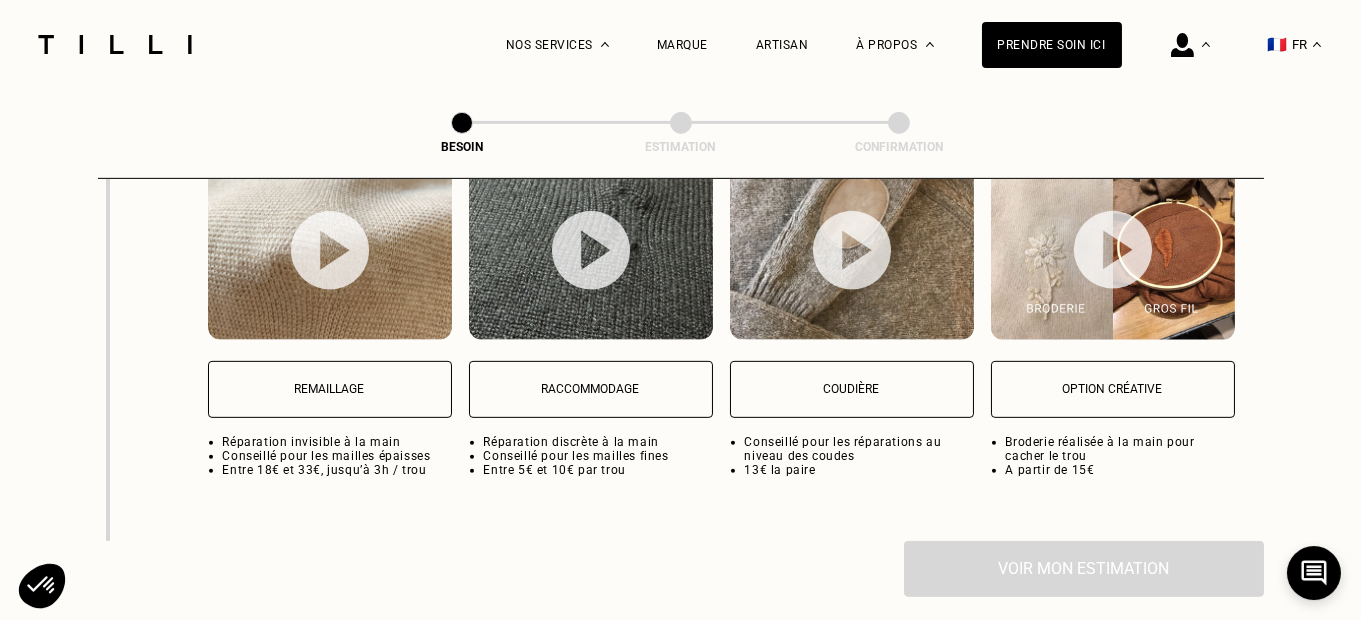 type on "Au niveau du coude" 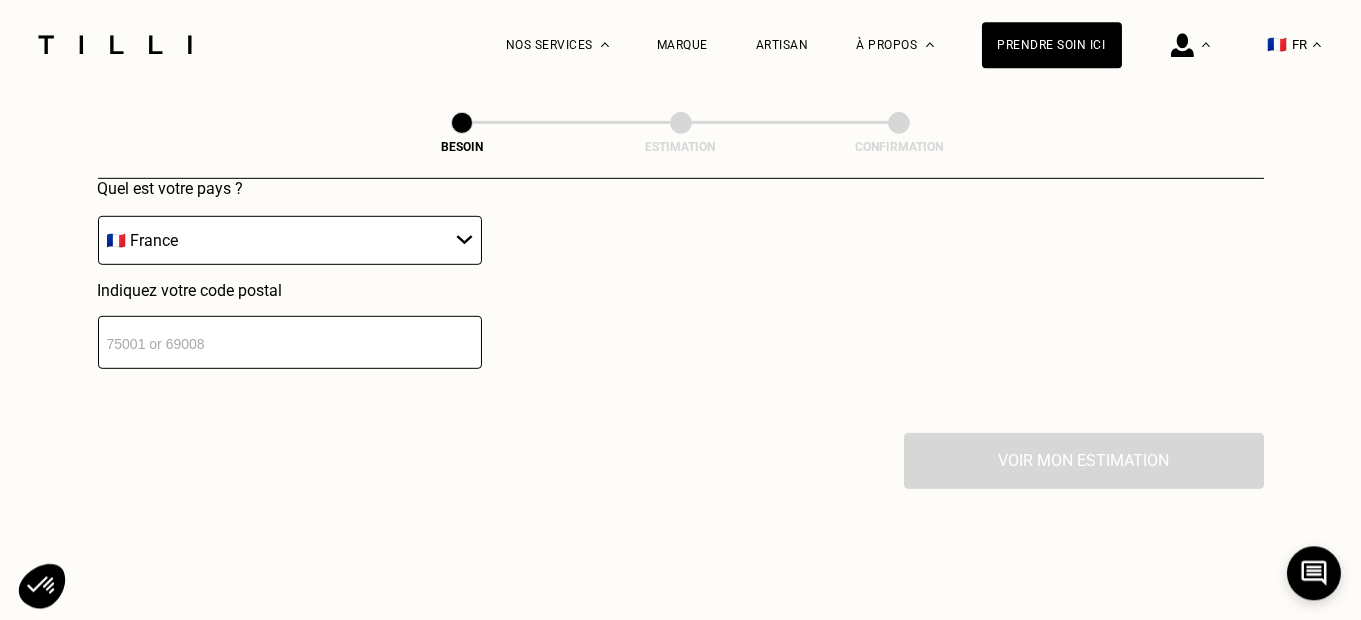 scroll, scrollTop: 3343, scrollLeft: 0, axis: vertical 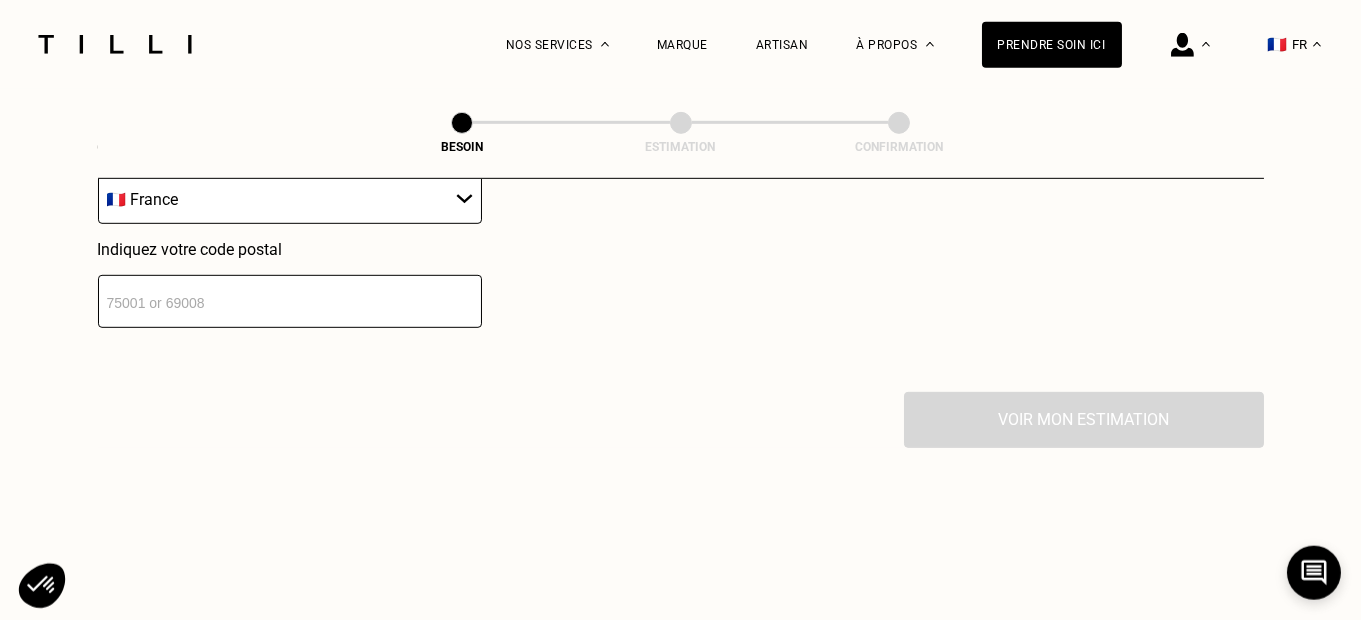 click at bounding box center (290, 301) 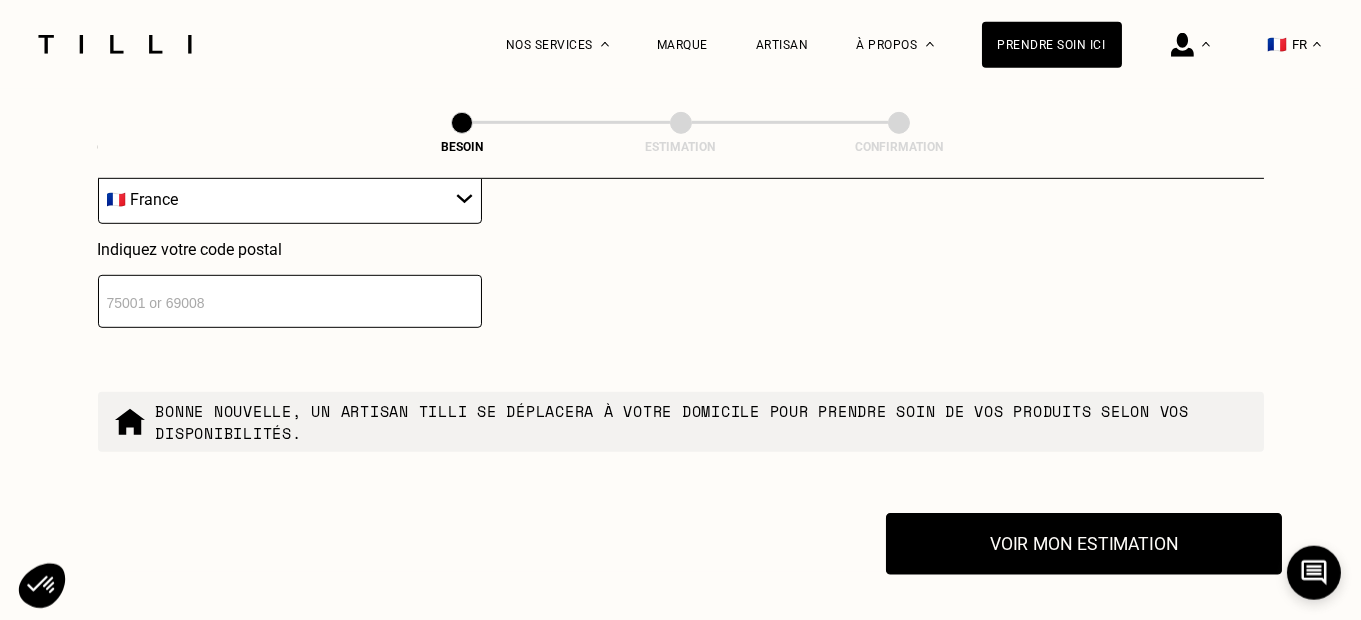 type on "[POSTAL_CODE]" 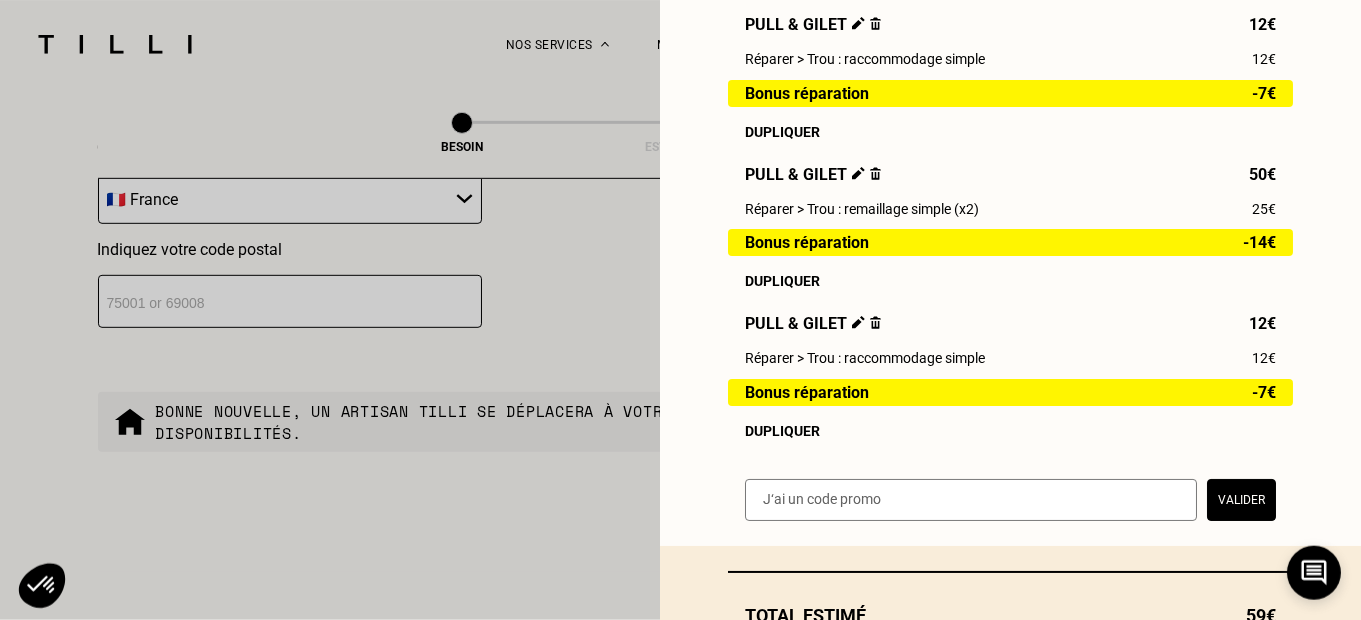 scroll, scrollTop: 798, scrollLeft: 0, axis: vertical 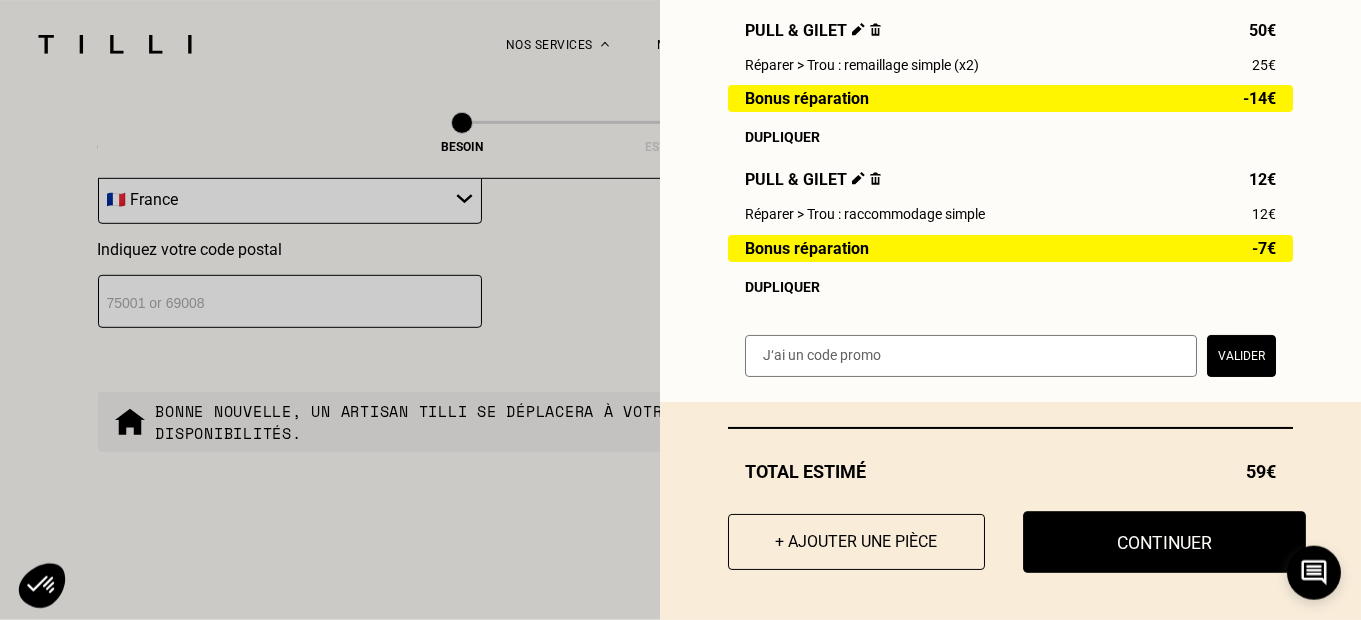click on "Continuer" at bounding box center [1164, 542] 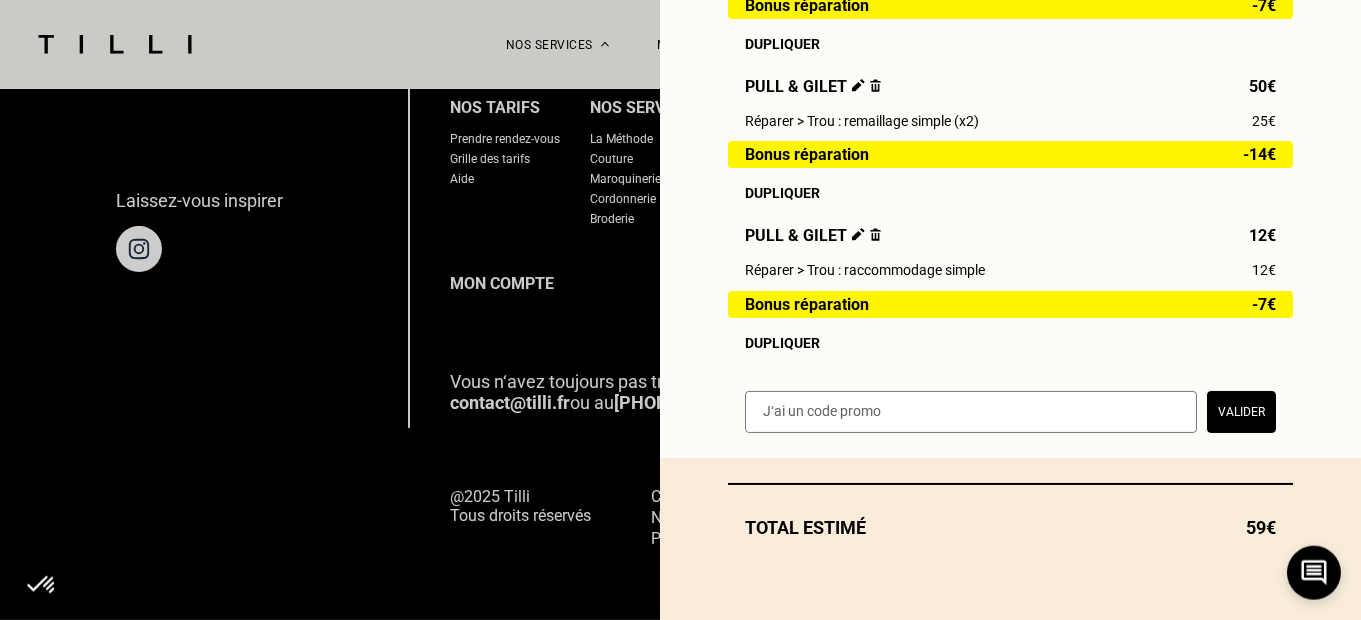scroll, scrollTop: 1404, scrollLeft: 0, axis: vertical 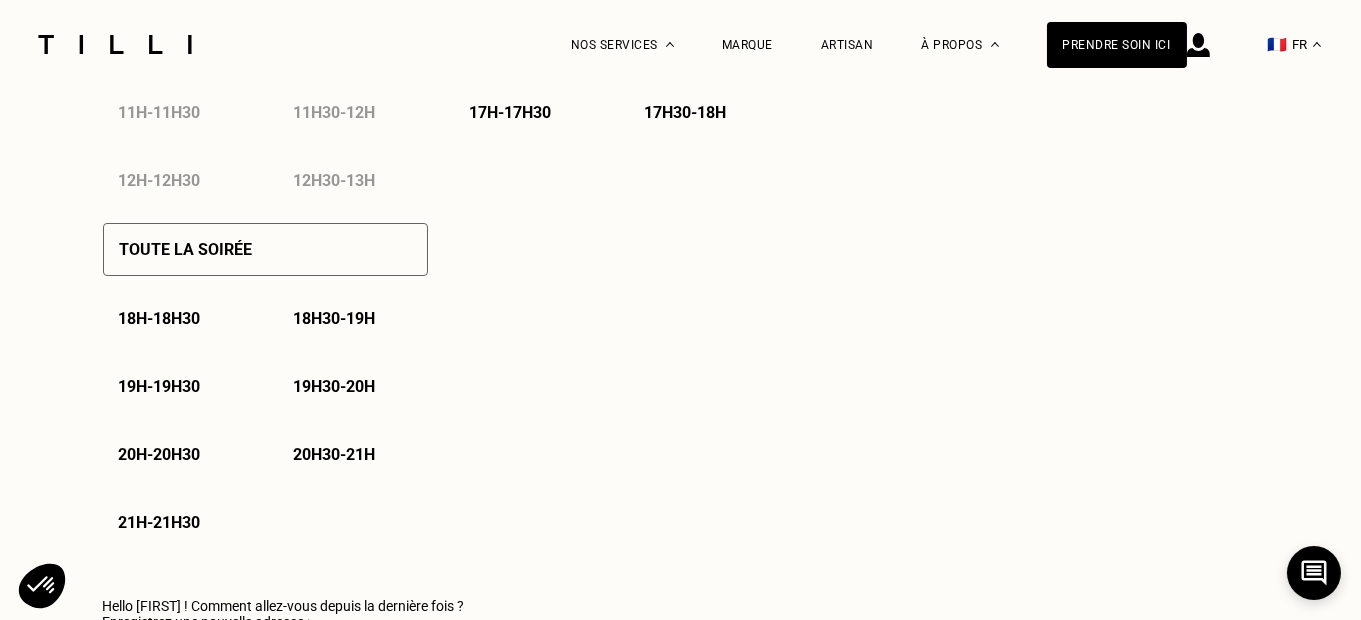select on "FR" 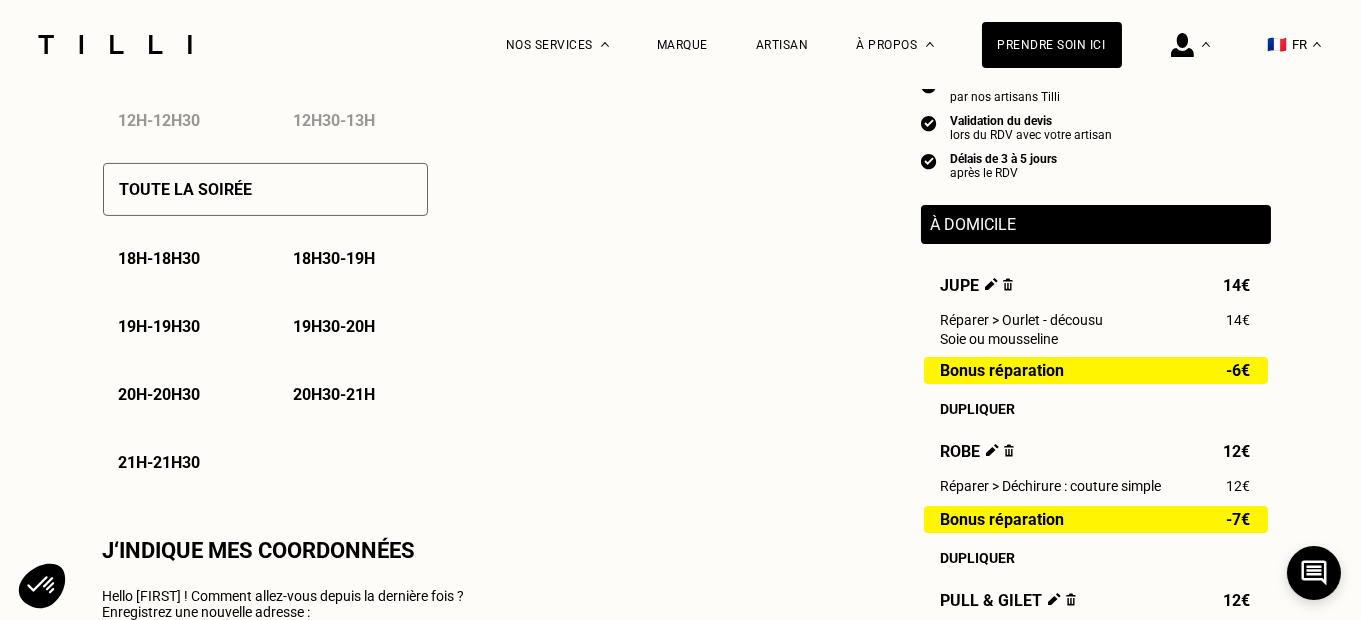 type on "[PHONE]" 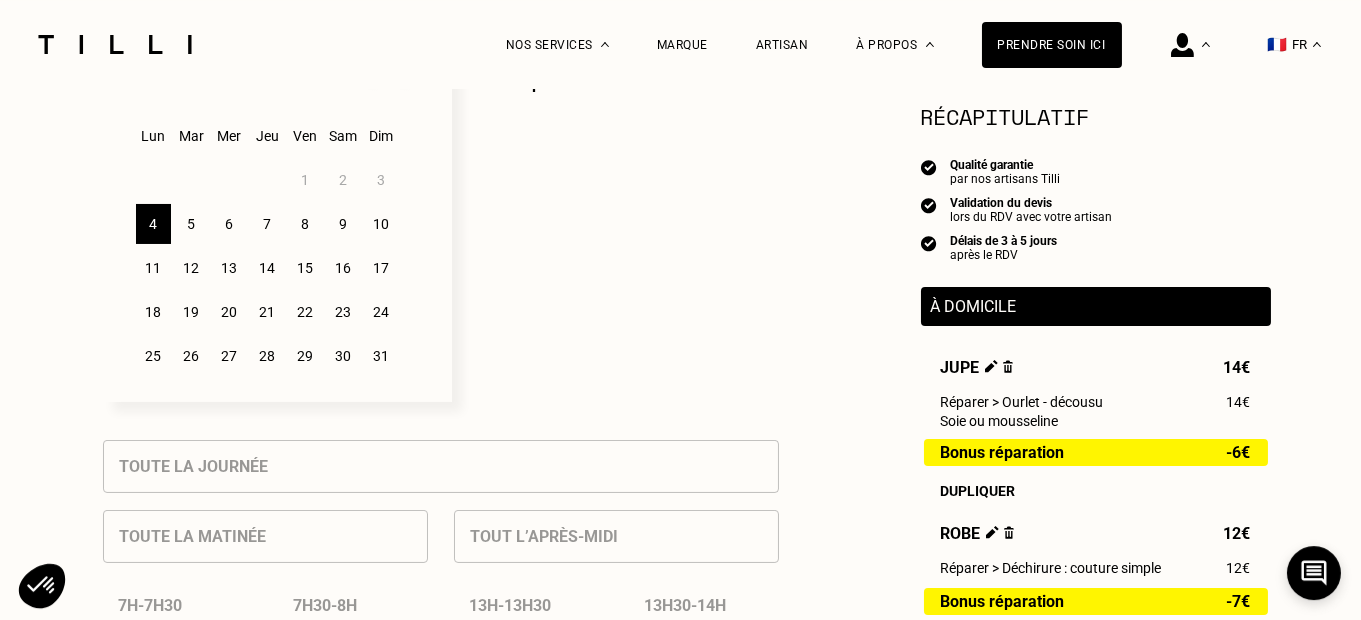 scroll, scrollTop: 528, scrollLeft: 0, axis: vertical 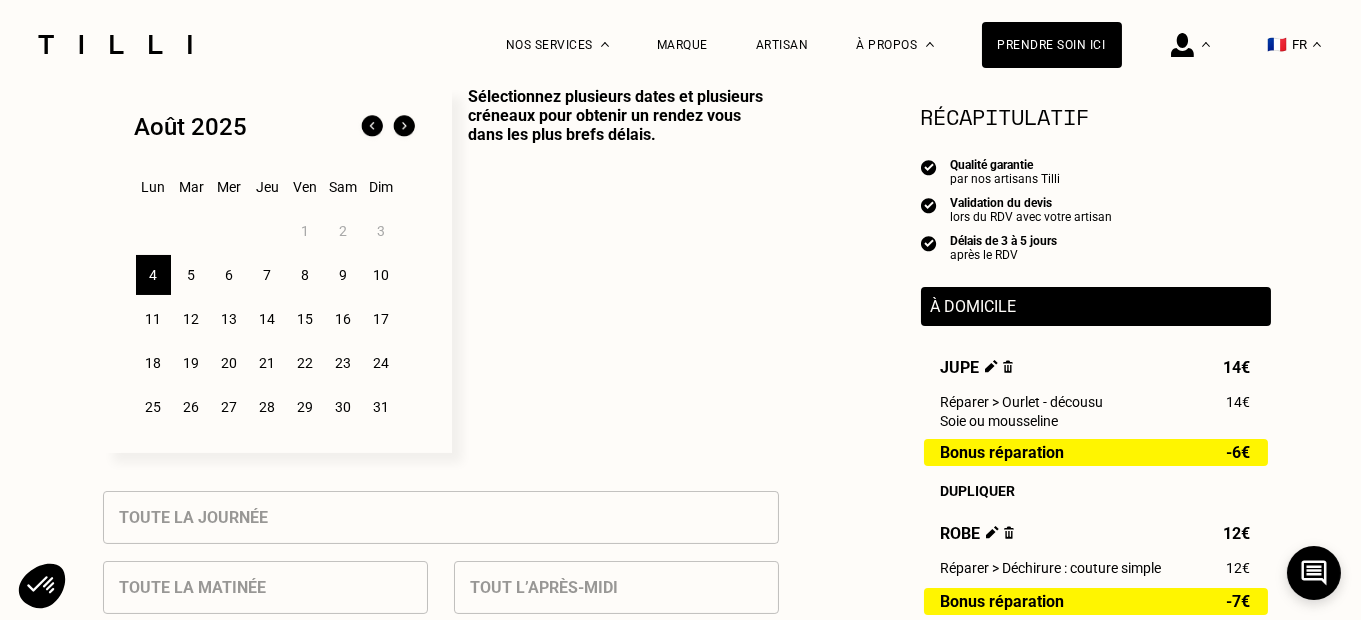 click on "5" at bounding box center [191, 275] 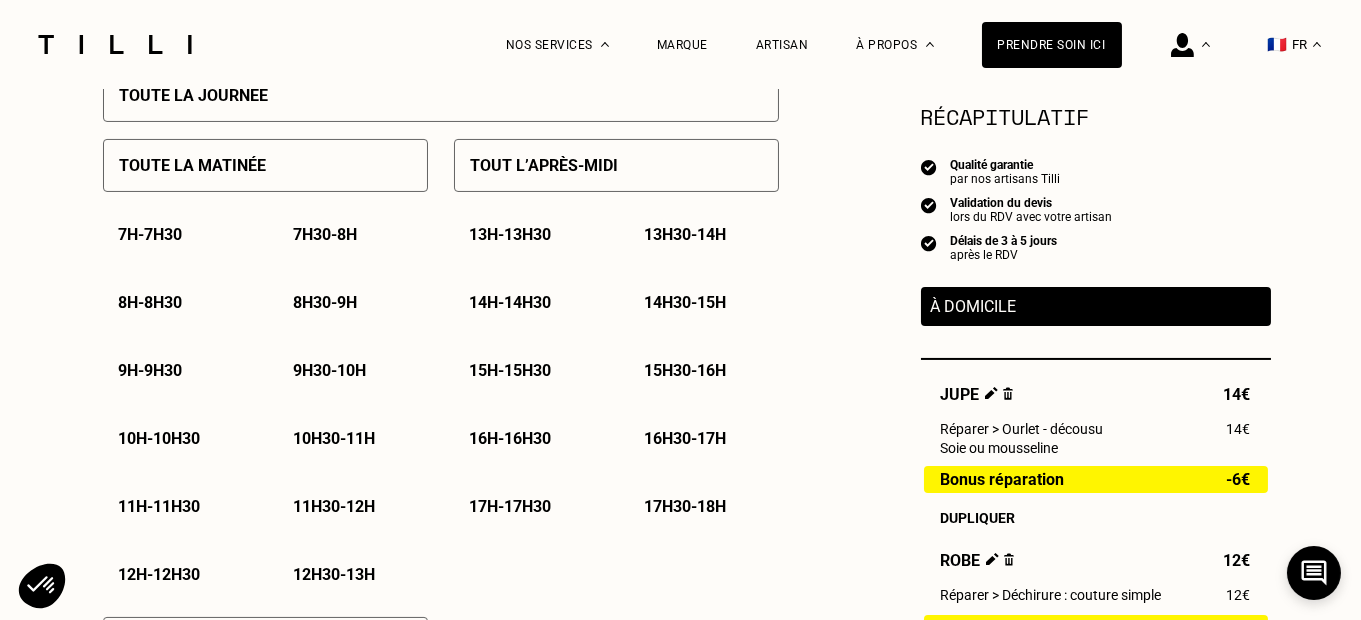 scroll, scrollTop: 1056, scrollLeft: 0, axis: vertical 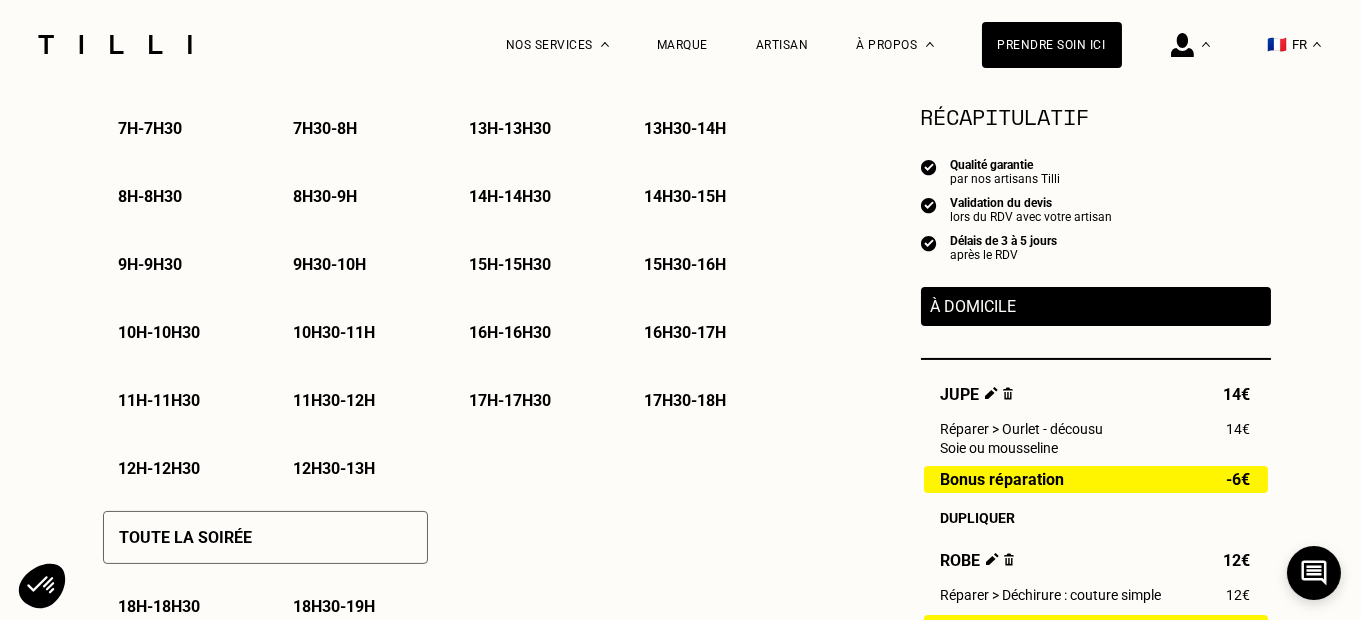 click on "[TIME]  -  [TIME]" at bounding box center [160, 468] 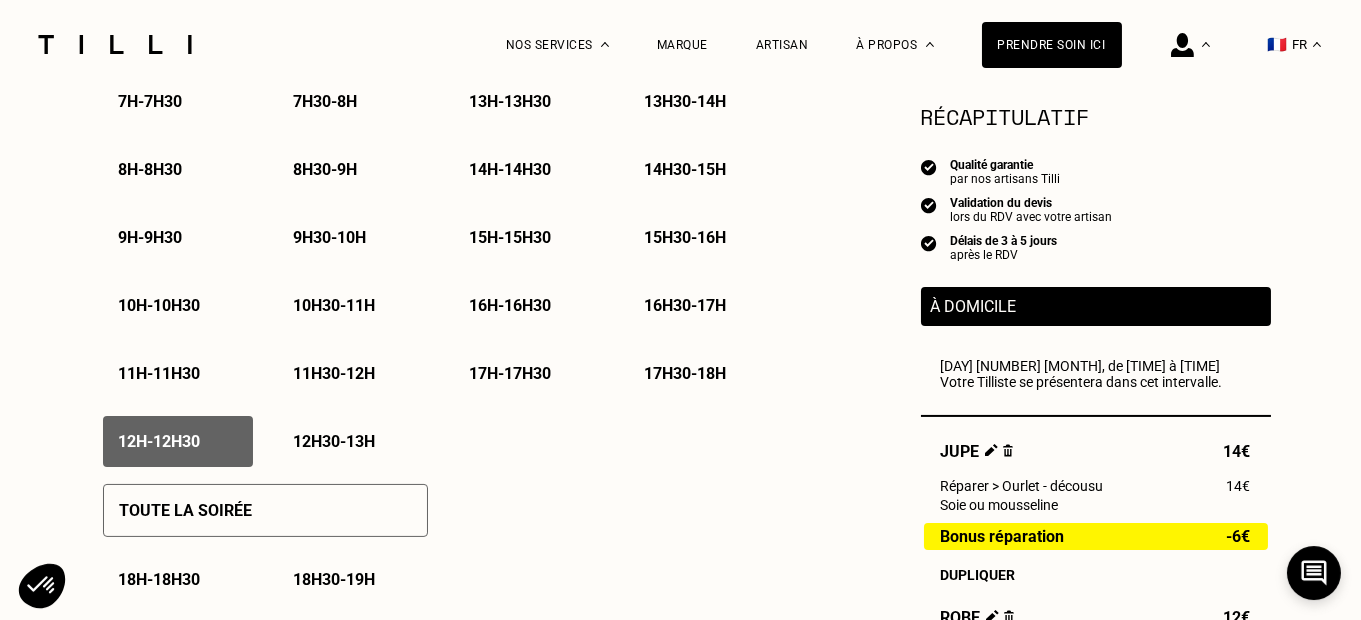 scroll, scrollTop: 1267, scrollLeft: 0, axis: vertical 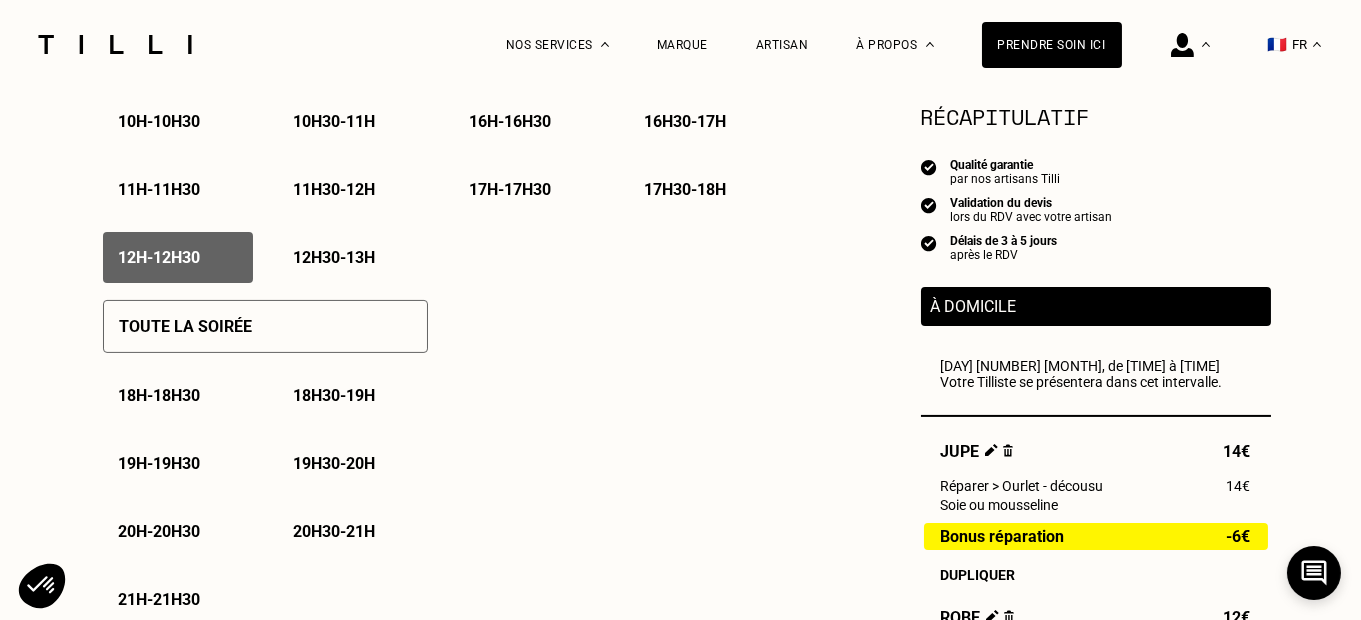 click on "18h  -  18h30" at bounding box center (160, 395) 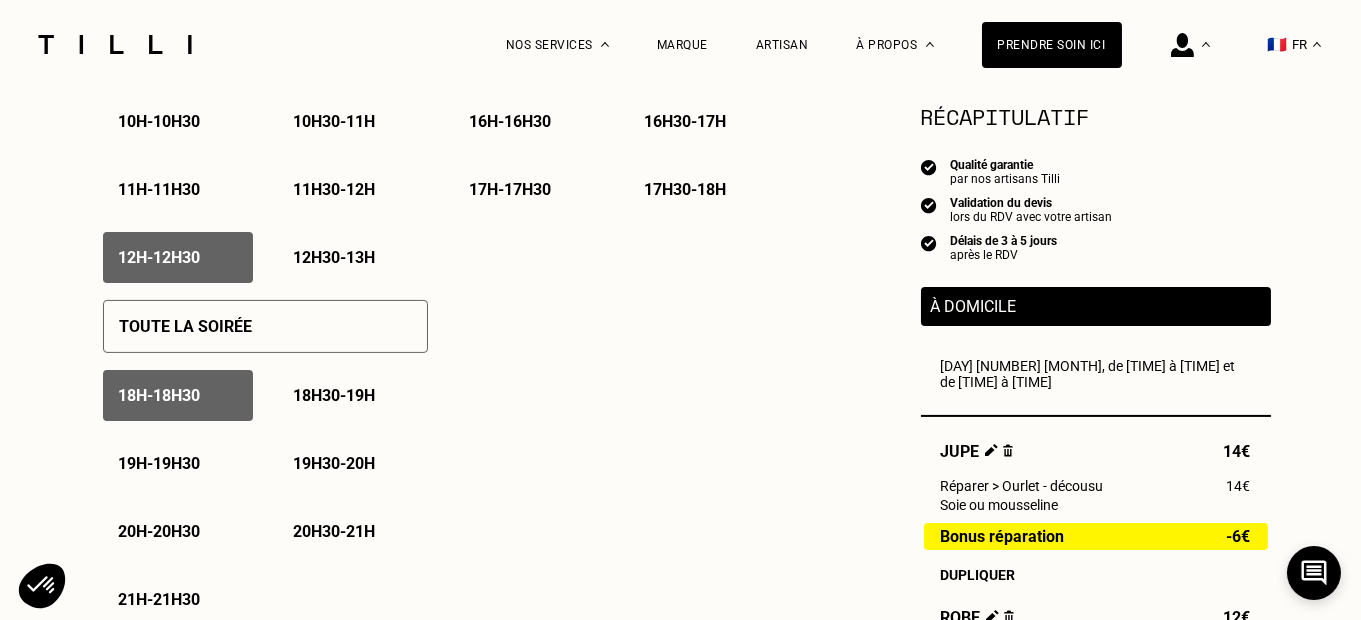 click on "[TIME]  -  [TIME]" at bounding box center [178, 257] 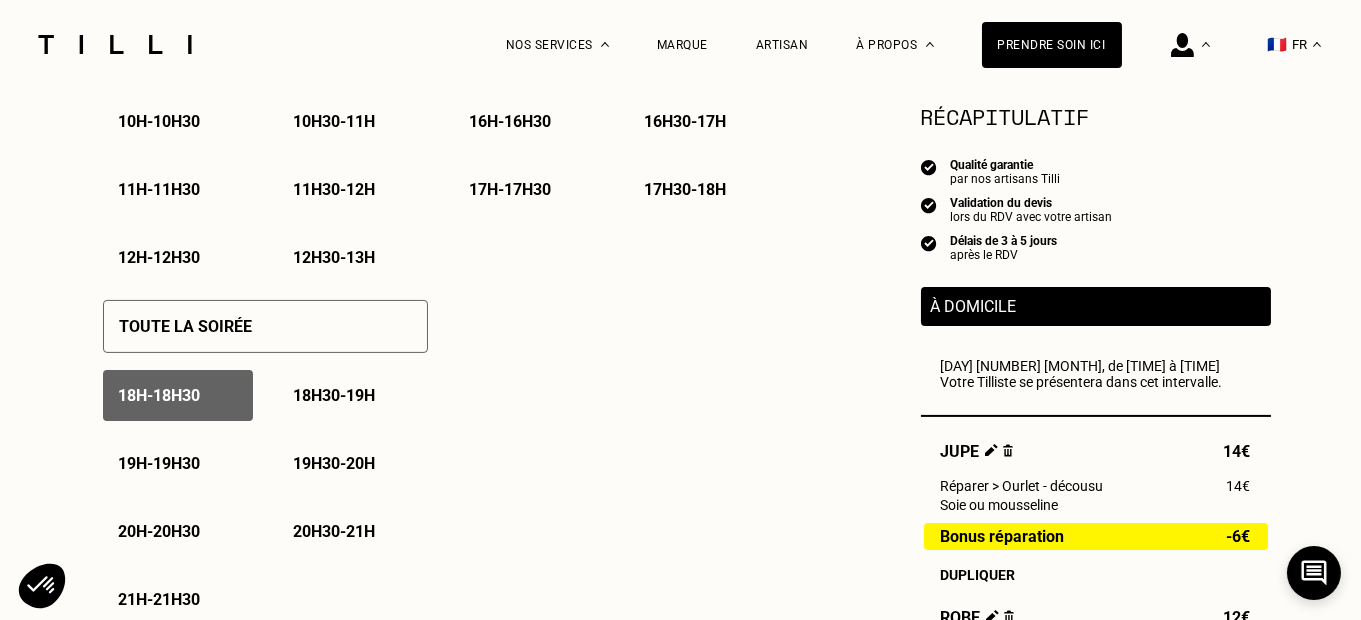 click on "[TIME]  -  [TIME]" at bounding box center [160, 257] 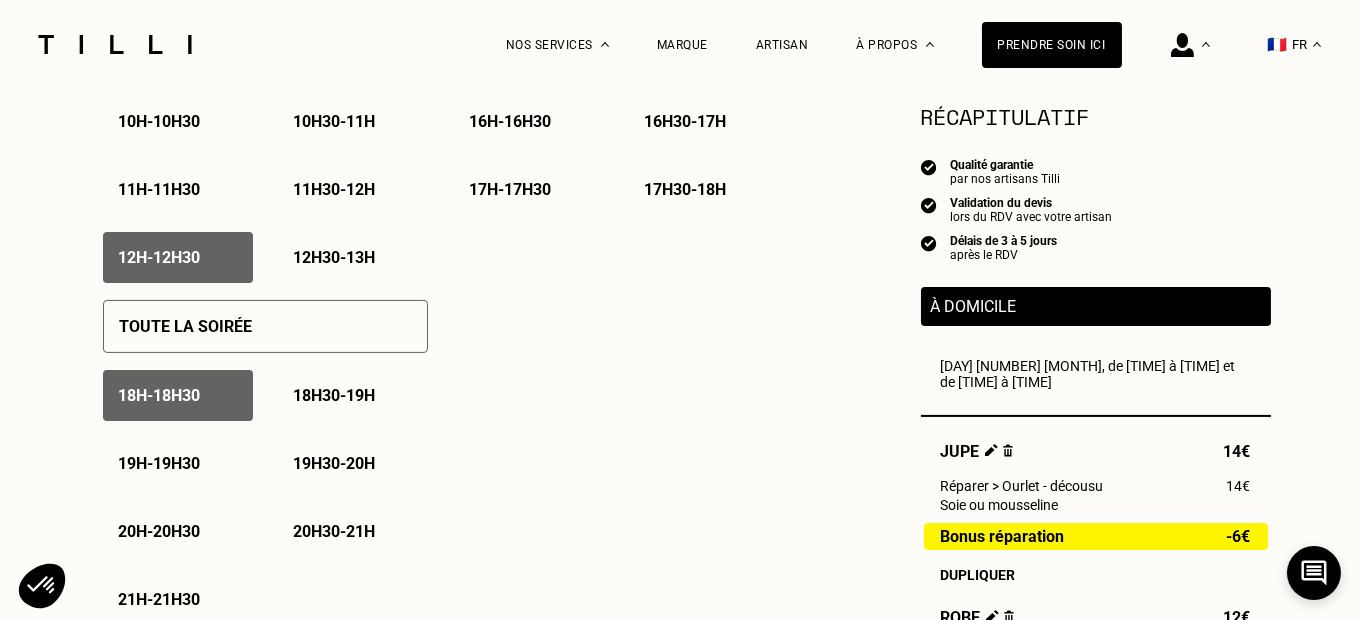 click on "18h  -  18h30" at bounding box center [178, 395] 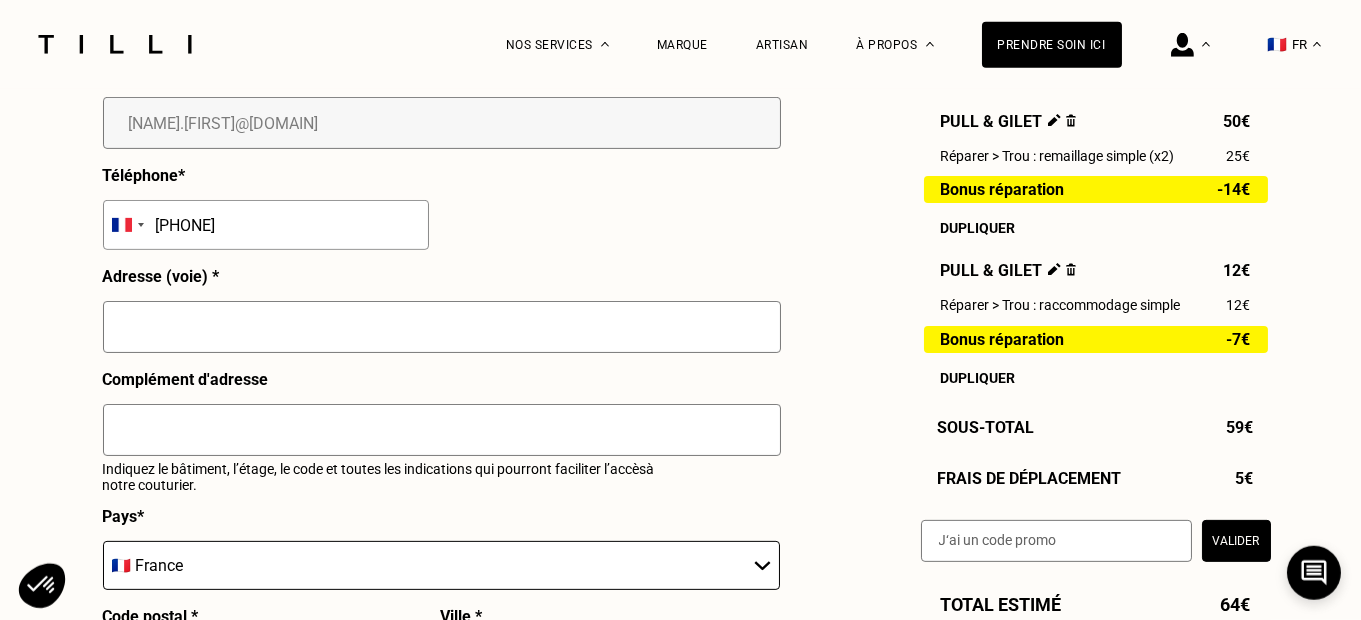 scroll, scrollTop: 2112, scrollLeft: 0, axis: vertical 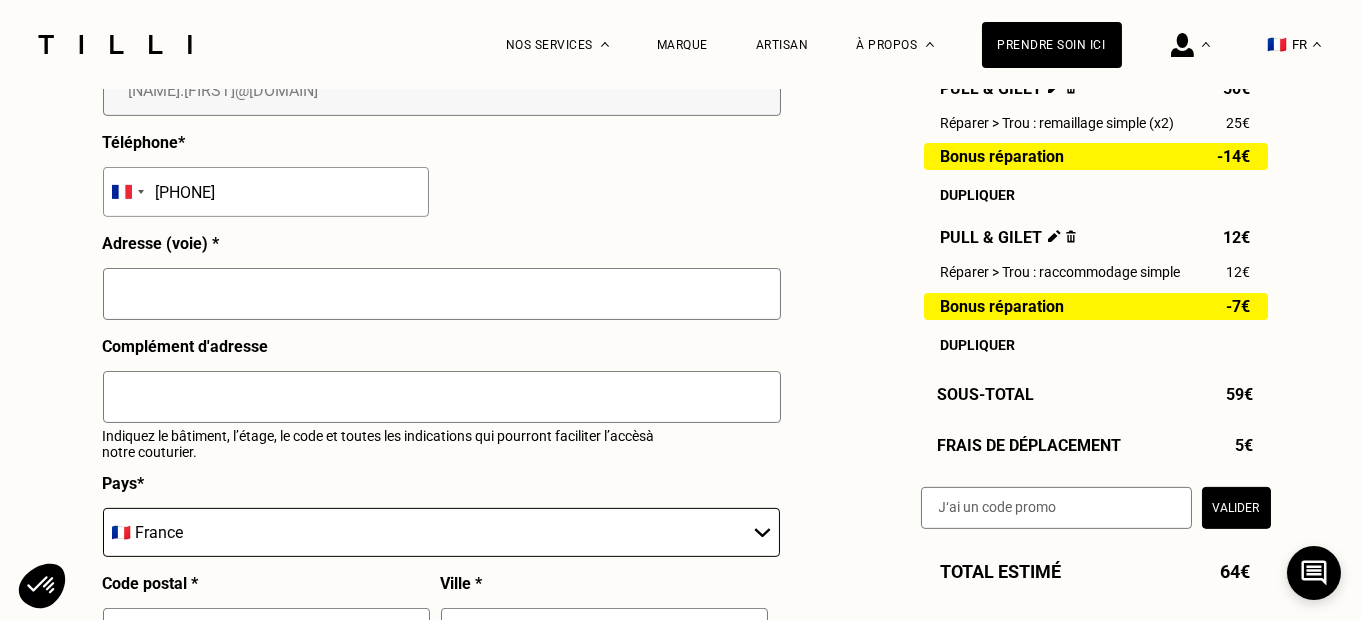 click at bounding box center (442, 294) 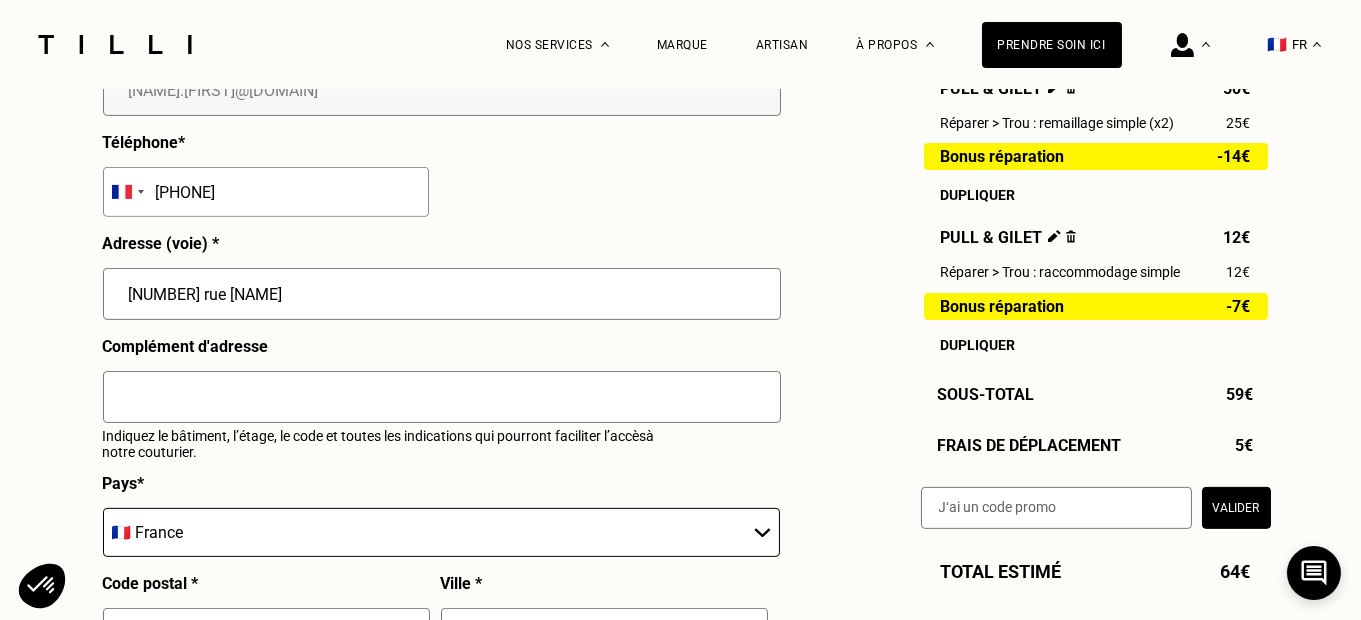 type on "[NUMBER] rue [NAME]" 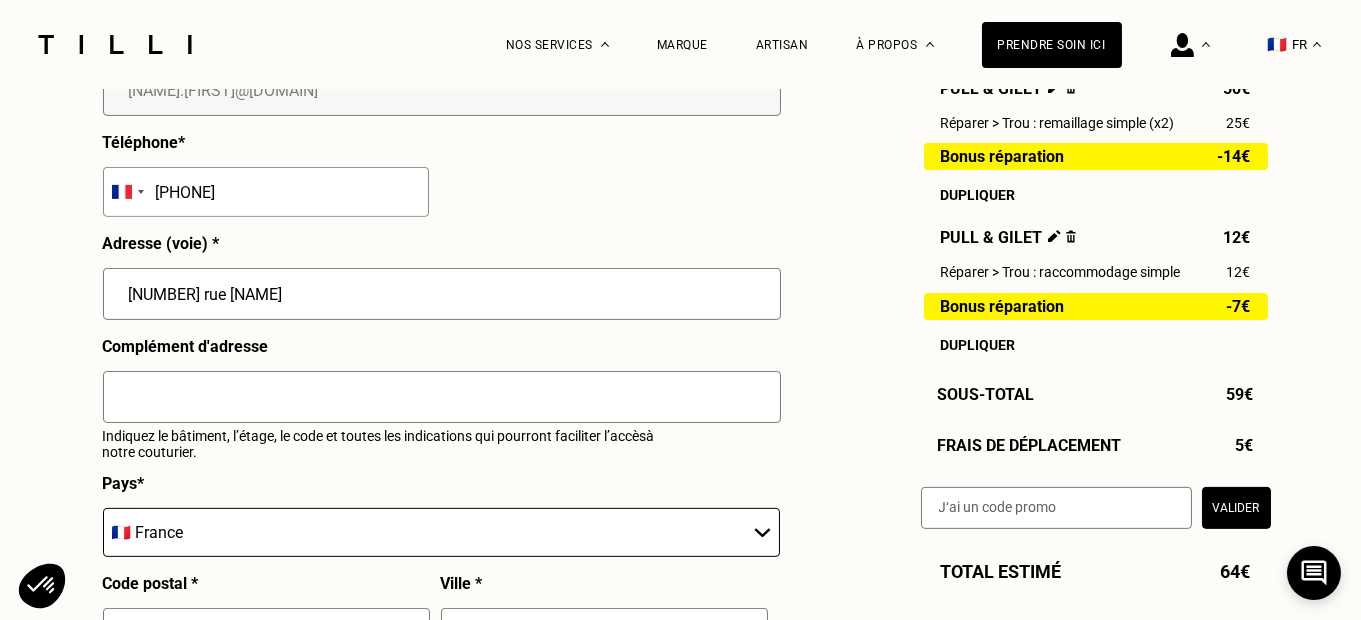 click at bounding box center (442, 397) 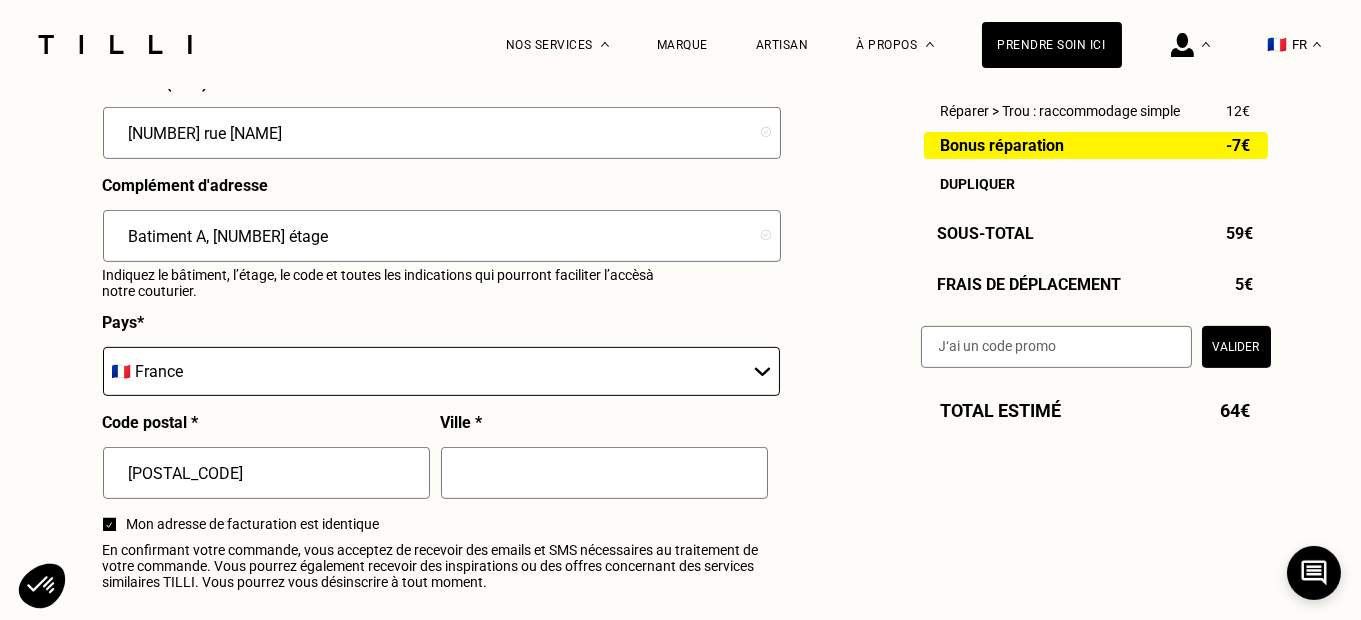 scroll, scrollTop: 2323, scrollLeft: 0, axis: vertical 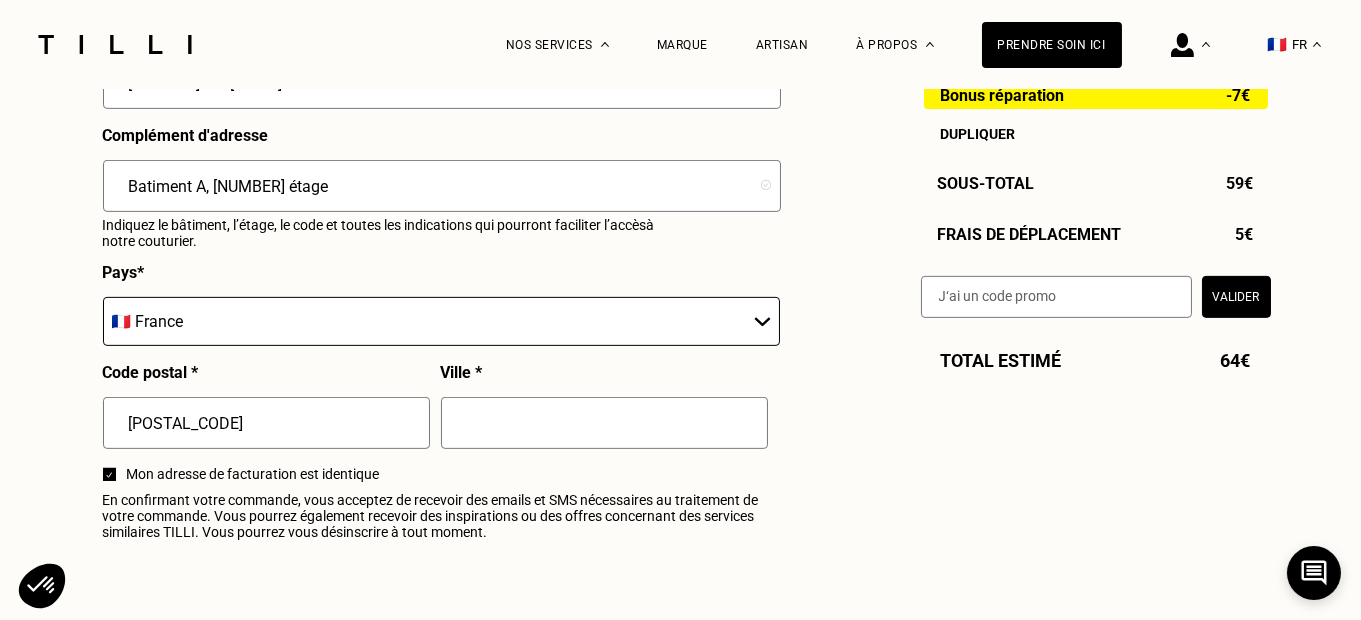 type on "Batiment A, [NUMBER] étage" 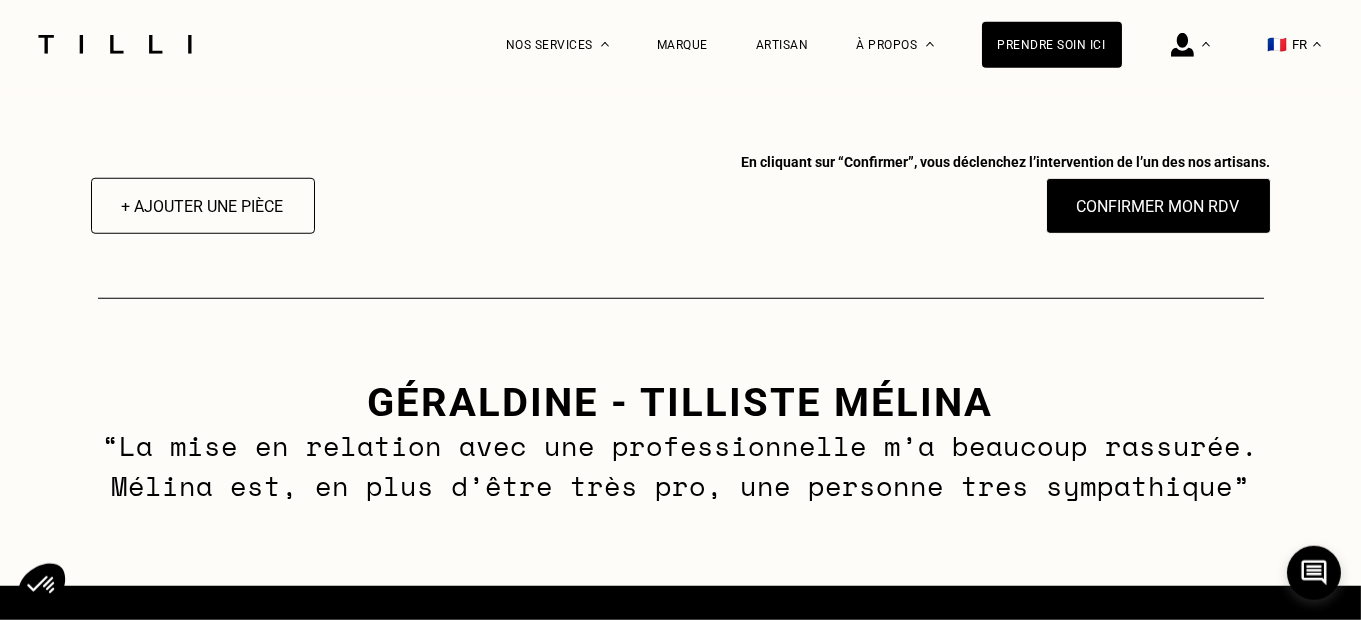 scroll, scrollTop: 2640, scrollLeft: 0, axis: vertical 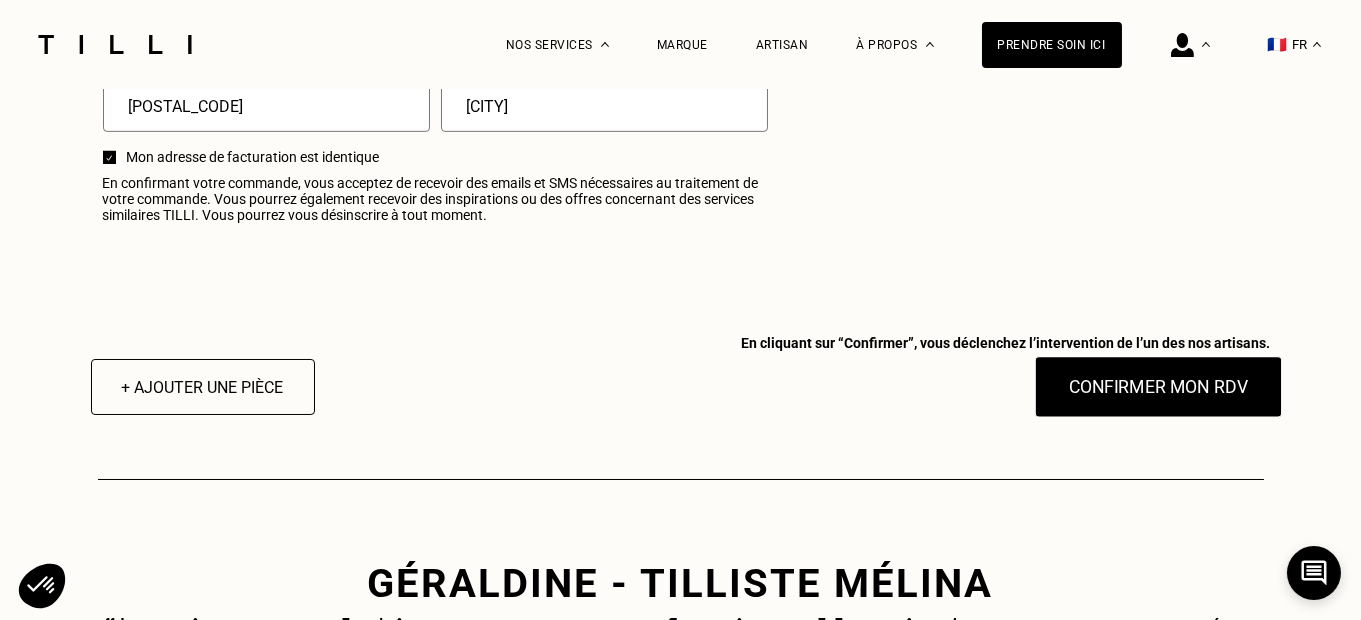 type on "[CITY]" 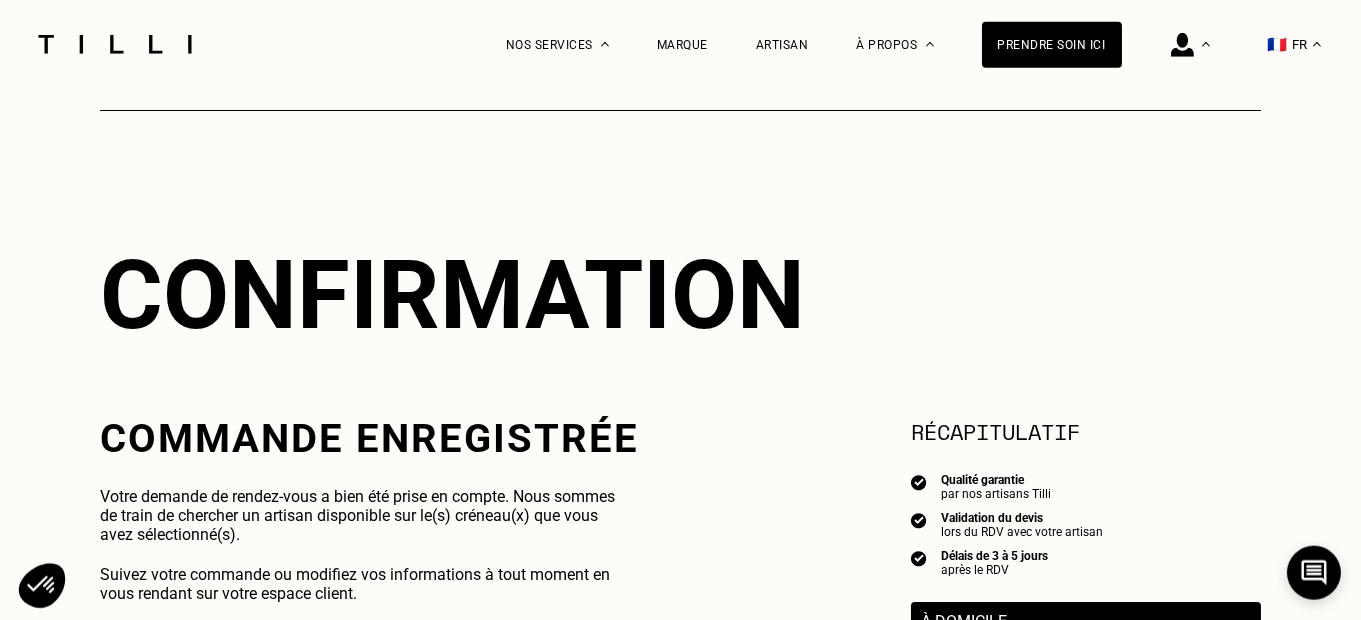 scroll, scrollTop: 105, scrollLeft: 0, axis: vertical 